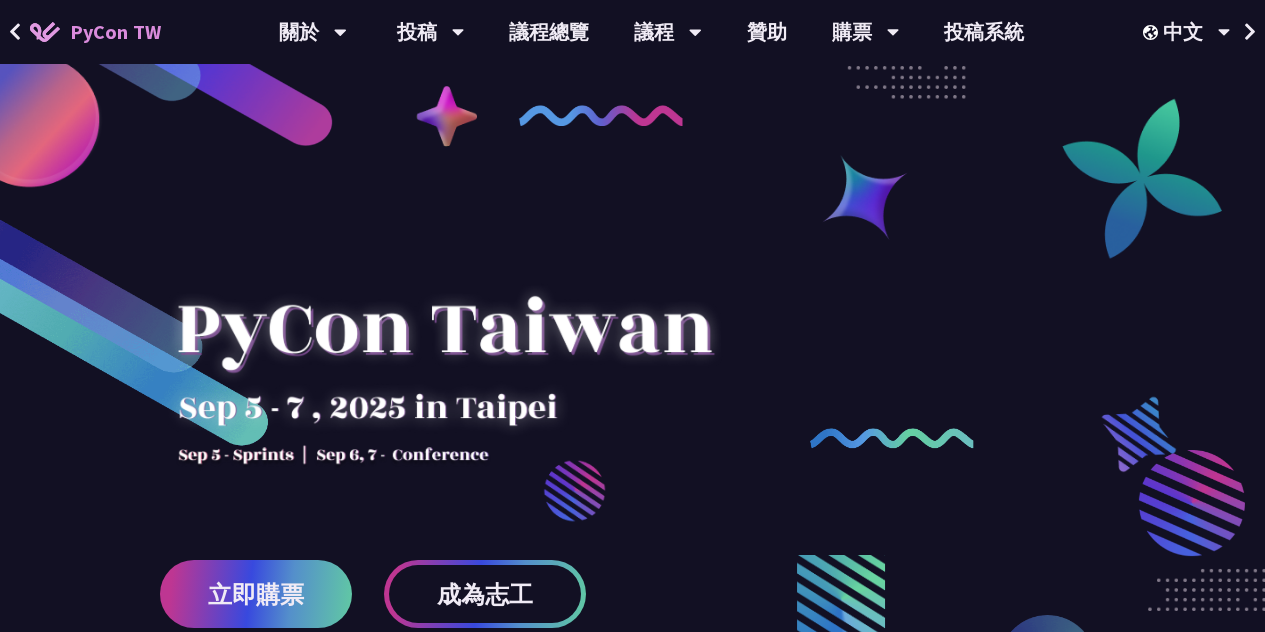 scroll, scrollTop: 0, scrollLeft: 0, axis: both 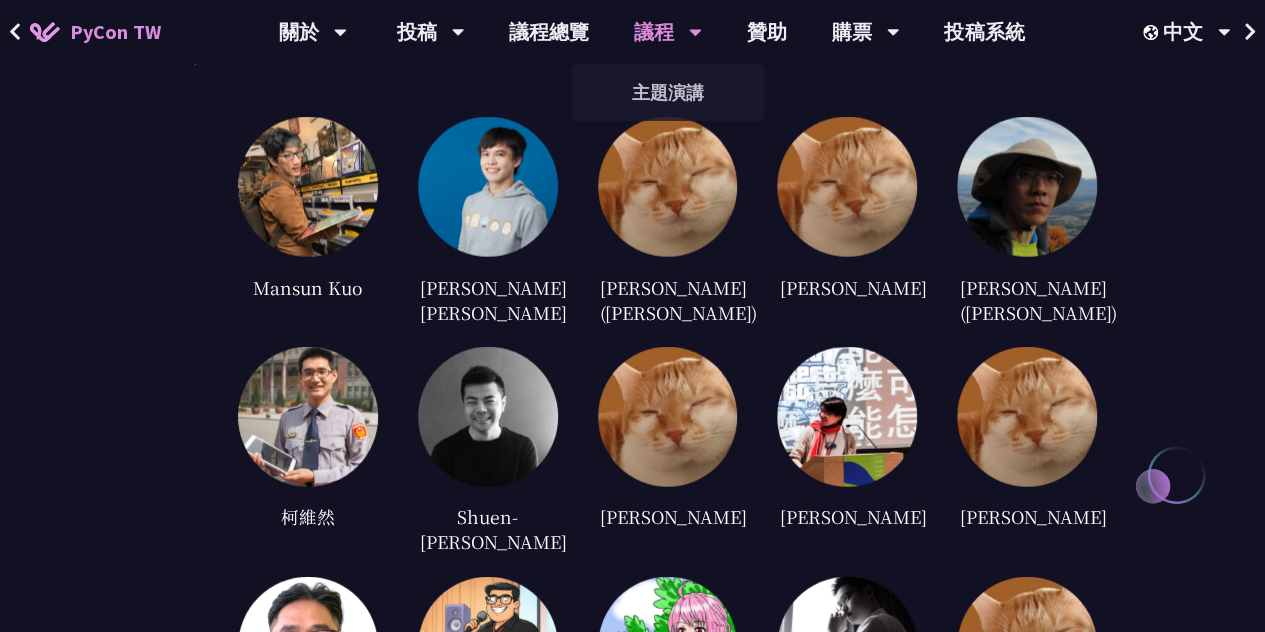 click on "議程" at bounding box center [313, 32] 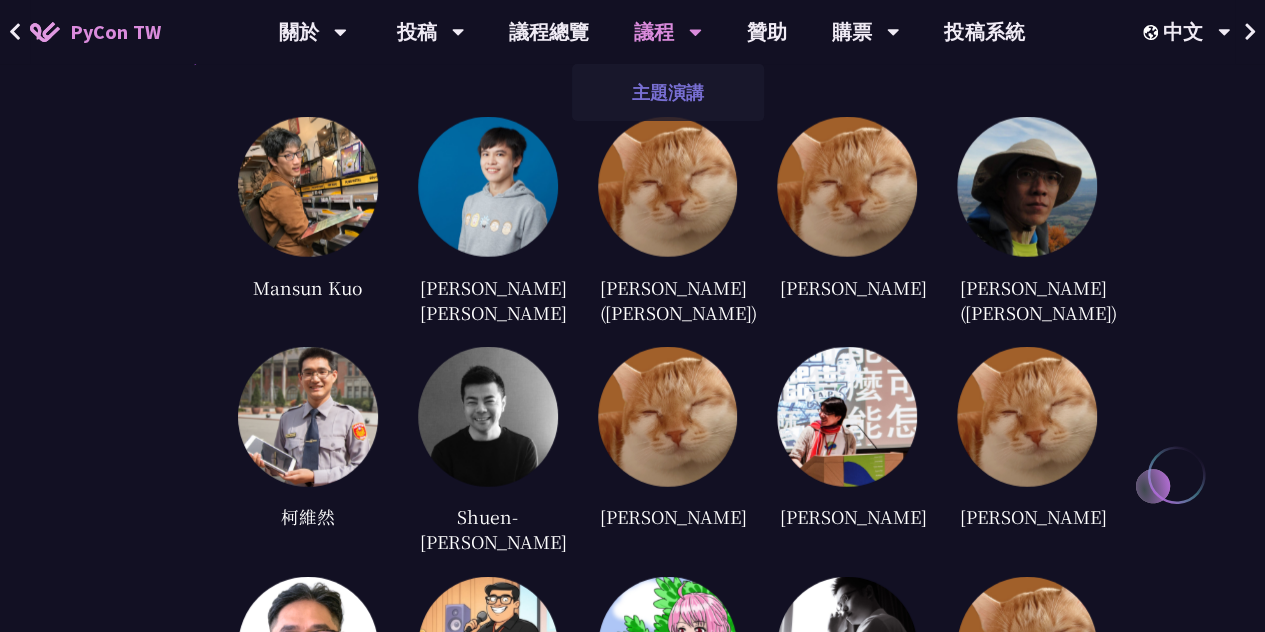 click on "主題演講" at bounding box center [668, 92] 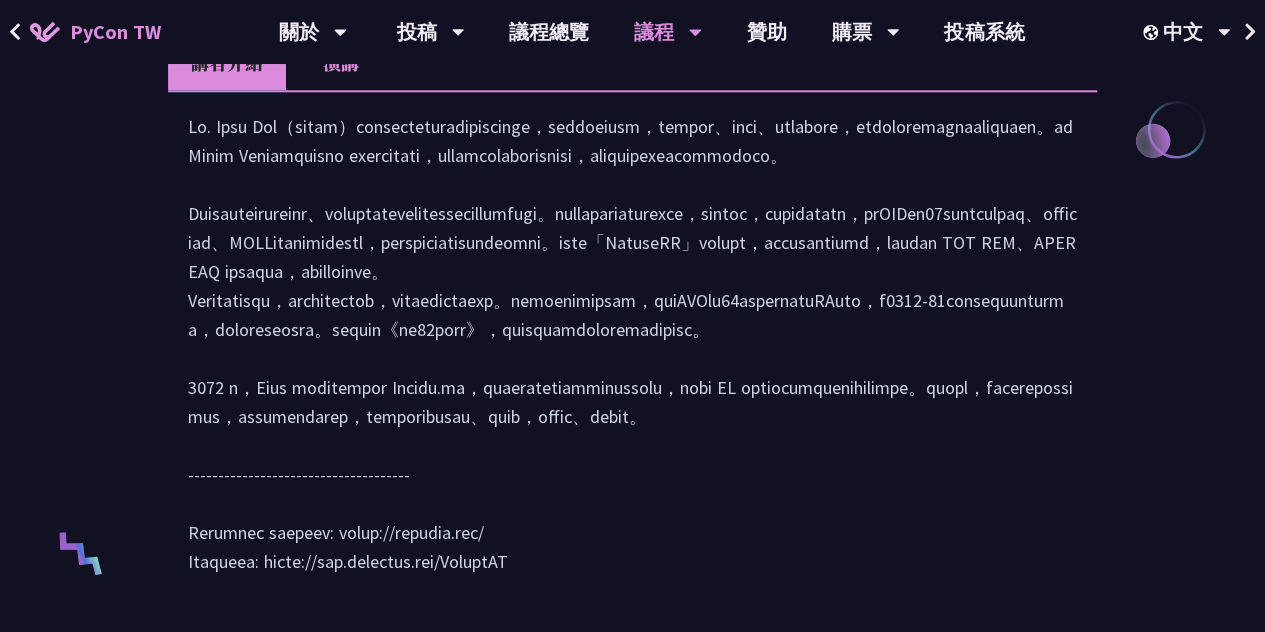 scroll, scrollTop: 900, scrollLeft: 0, axis: vertical 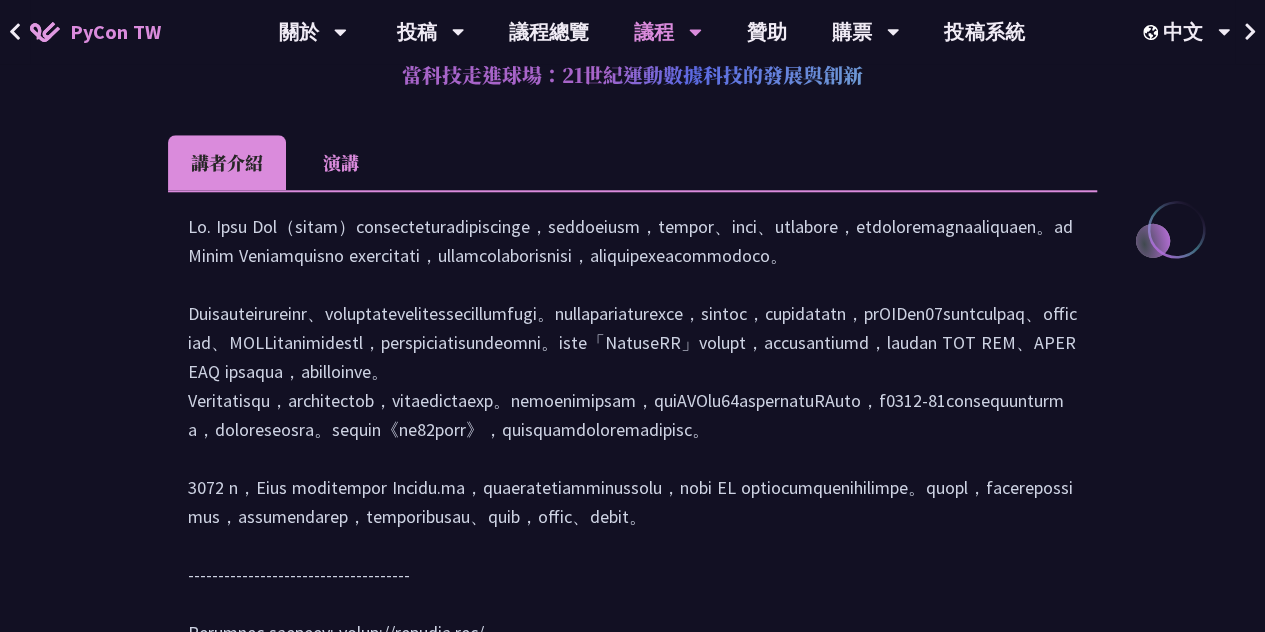 click on "演講" at bounding box center [341, 162] 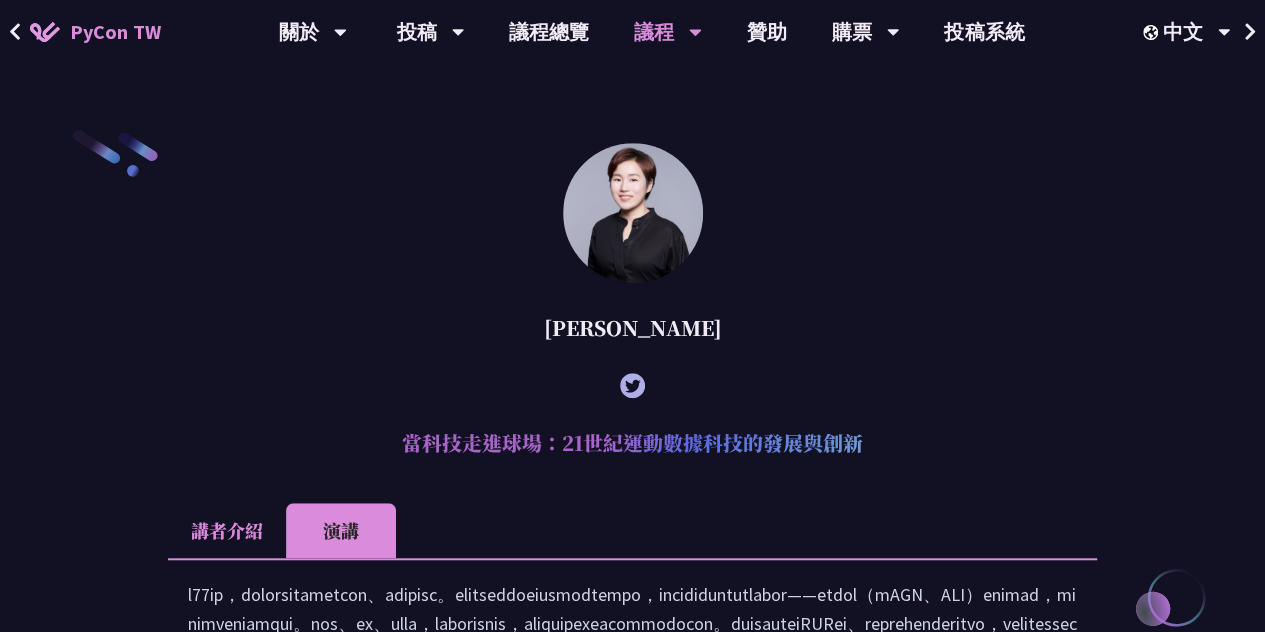 scroll, scrollTop: 529, scrollLeft: 0, axis: vertical 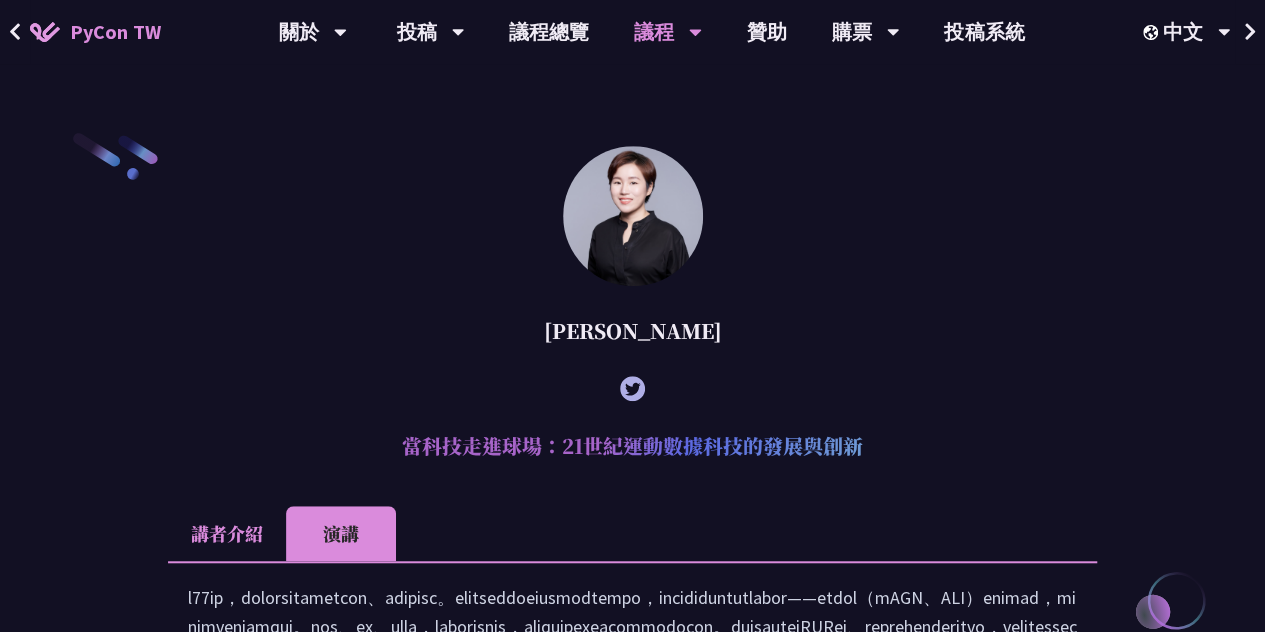 click on "講者介紹" at bounding box center [227, 533] 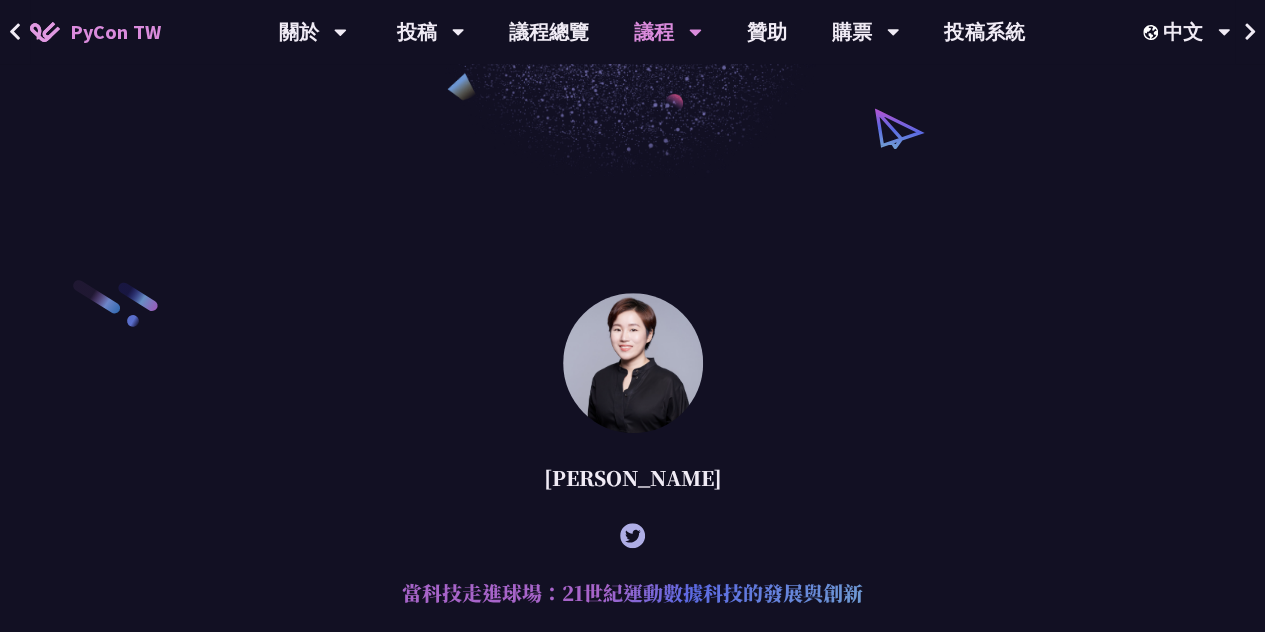 scroll, scrollTop: 0, scrollLeft: 0, axis: both 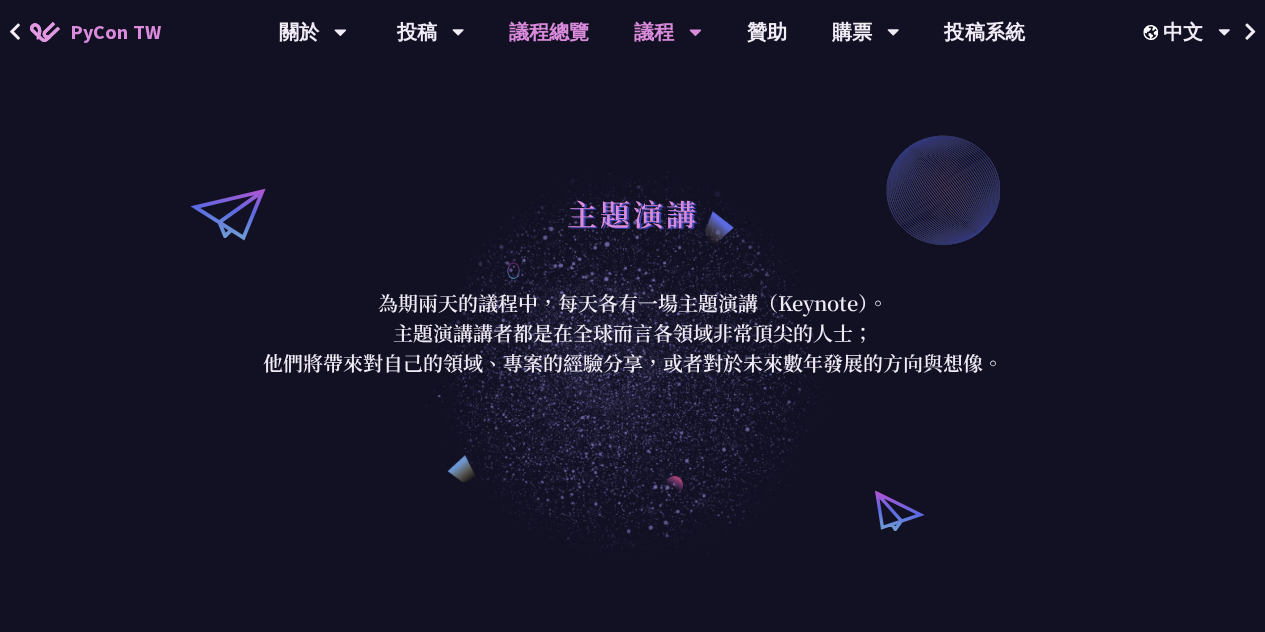click on "議程總覽" at bounding box center [549, 32] 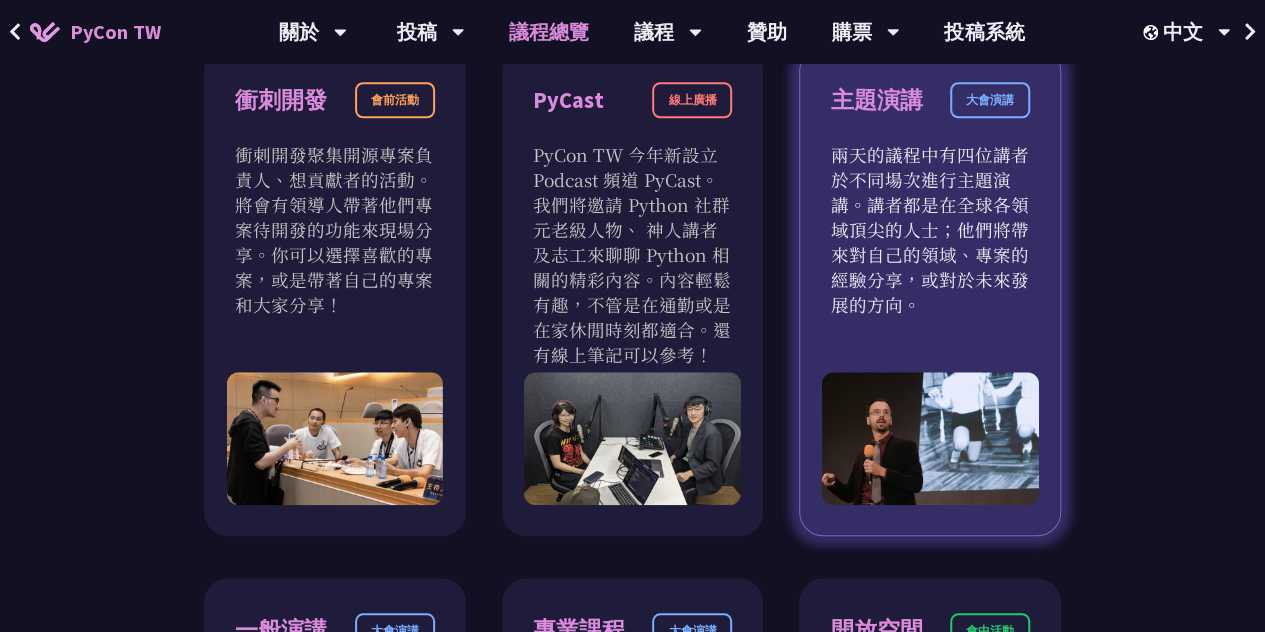 scroll, scrollTop: 722, scrollLeft: 0, axis: vertical 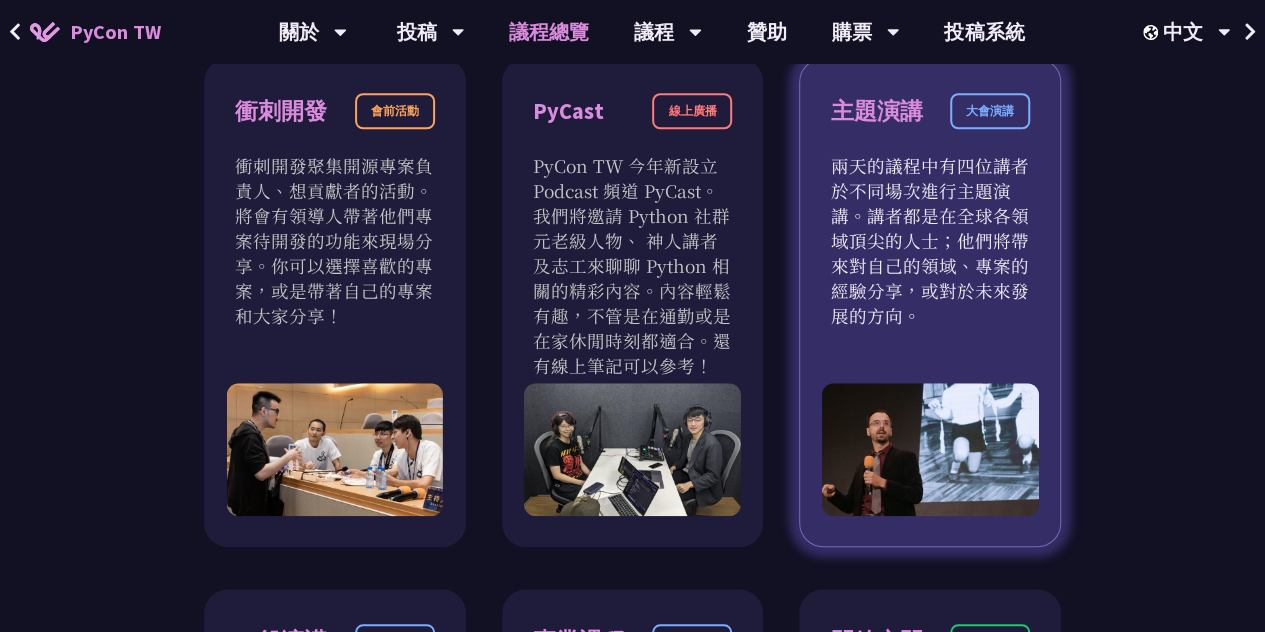 click on "大會演講" at bounding box center (990, 111) 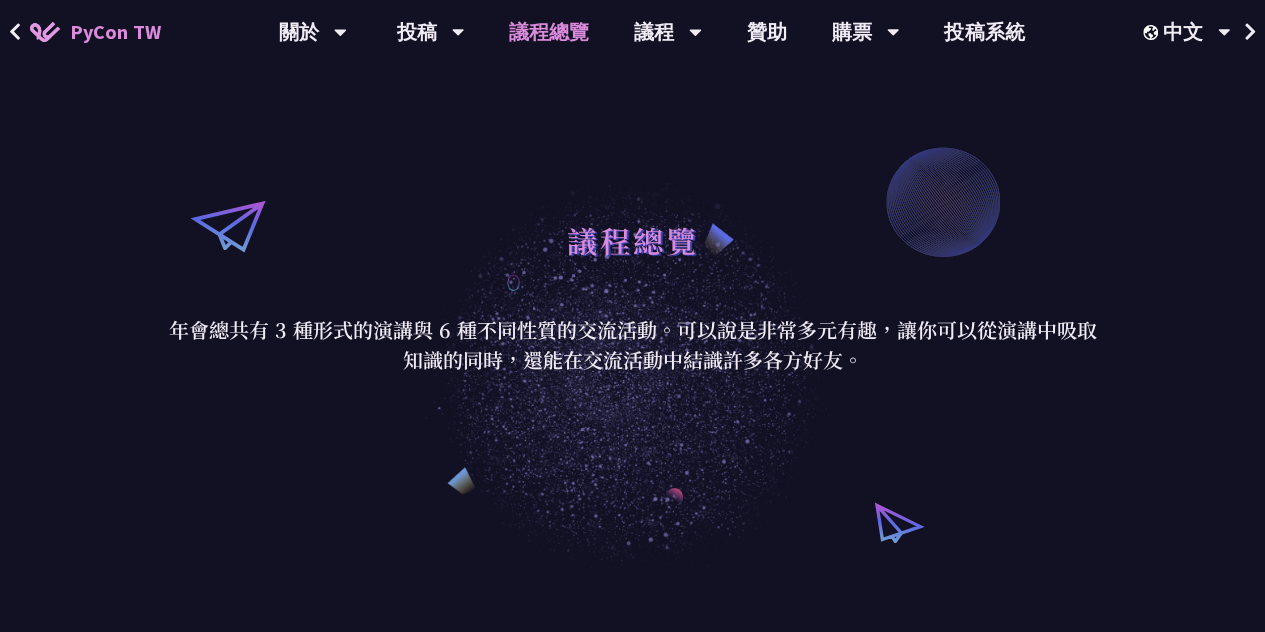scroll, scrollTop: 106, scrollLeft: 0, axis: vertical 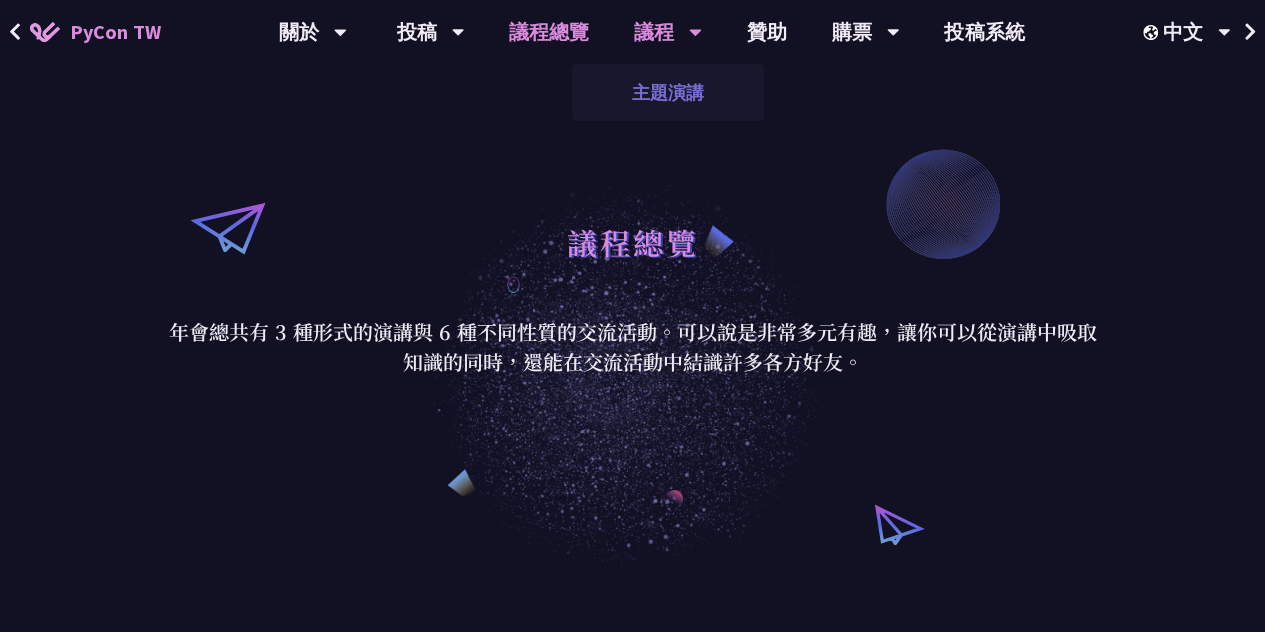 click on "主題演講" at bounding box center (668, 92) 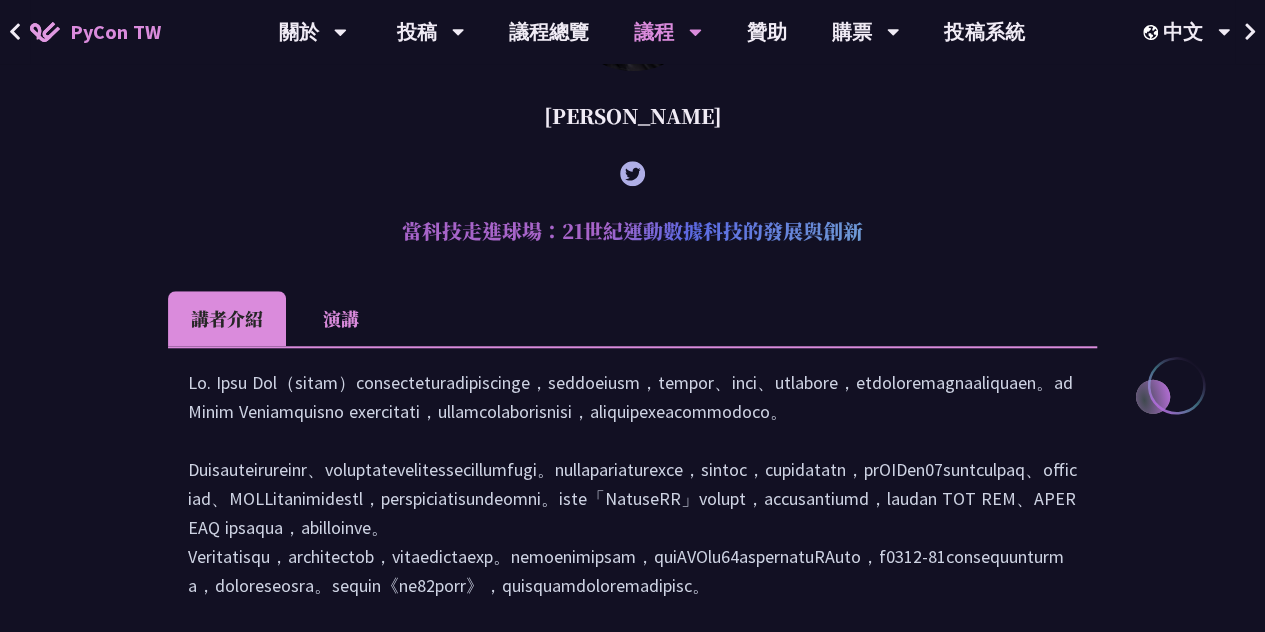 scroll, scrollTop: 741, scrollLeft: 0, axis: vertical 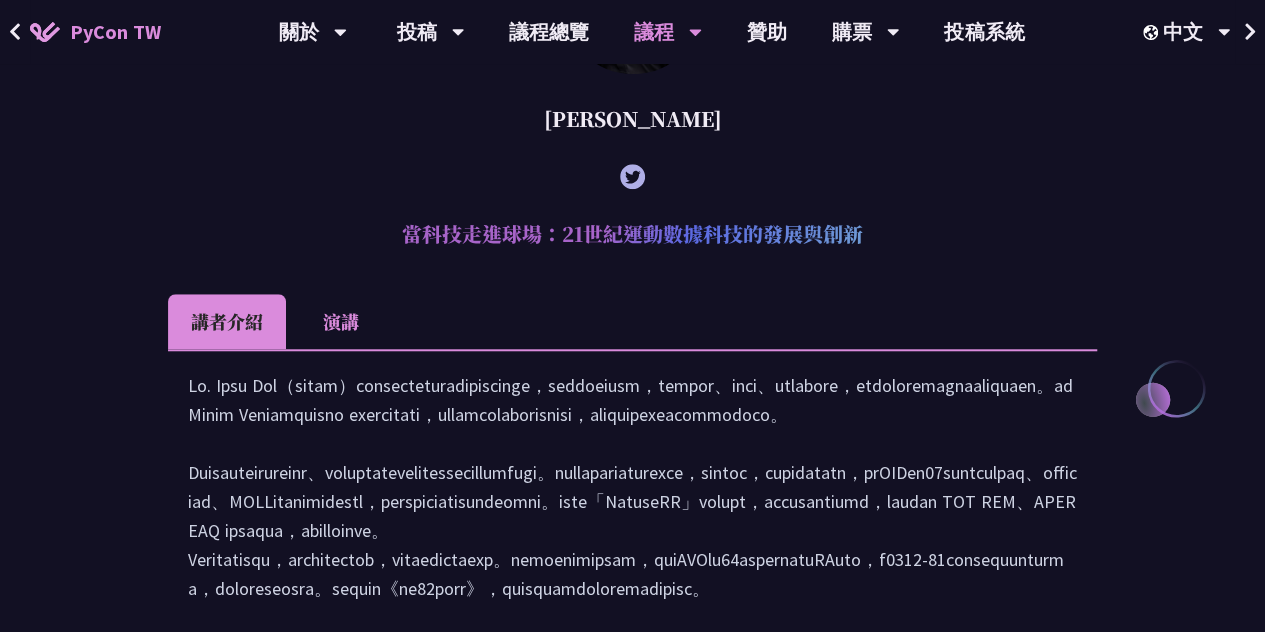 click on "演講" at bounding box center (341, 321) 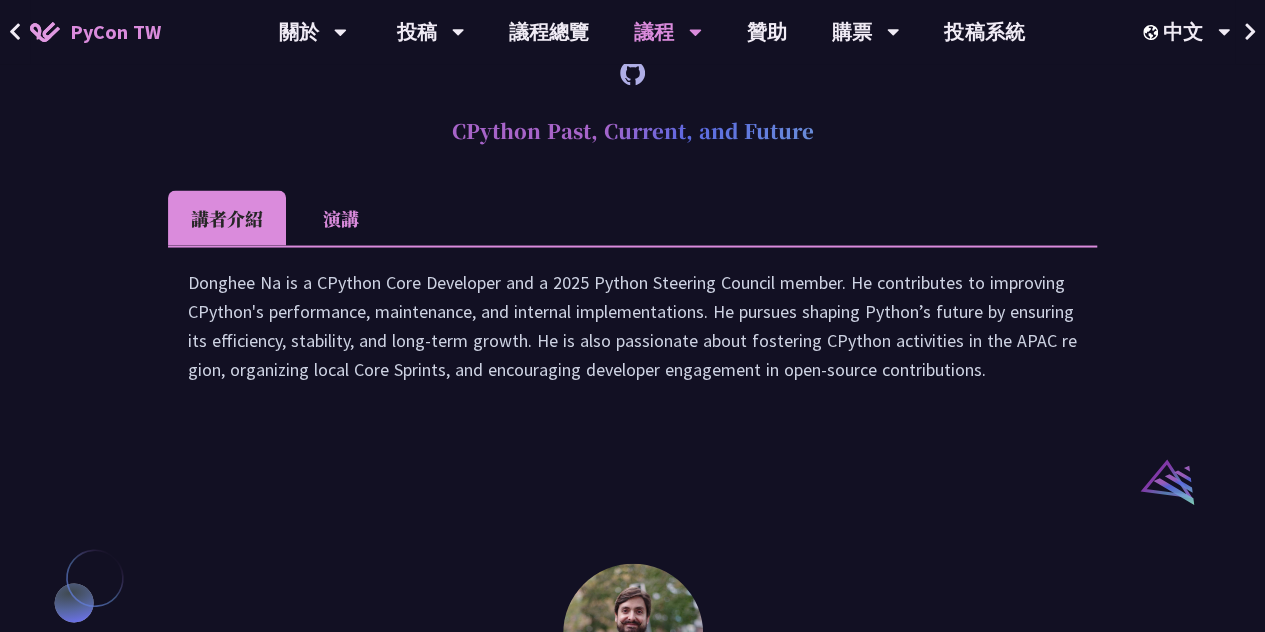 scroll, scrollTop: 1841, scrollLeft: 0, axis: vertical 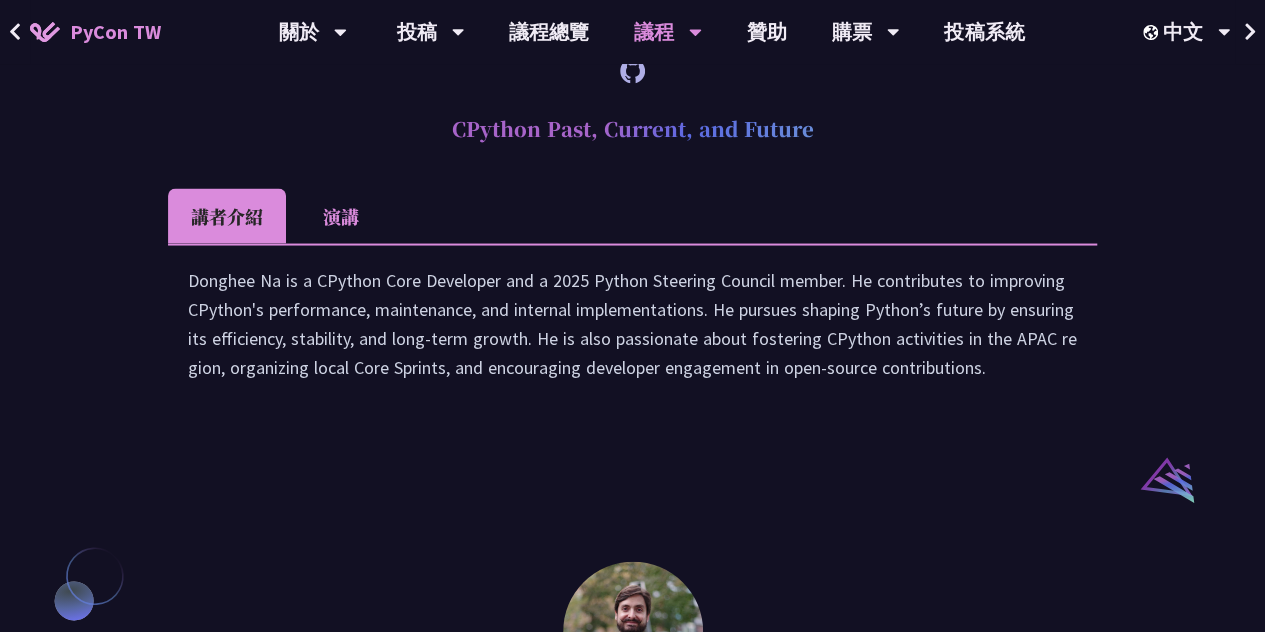 click on "演講" at bounding box center (341, 215) 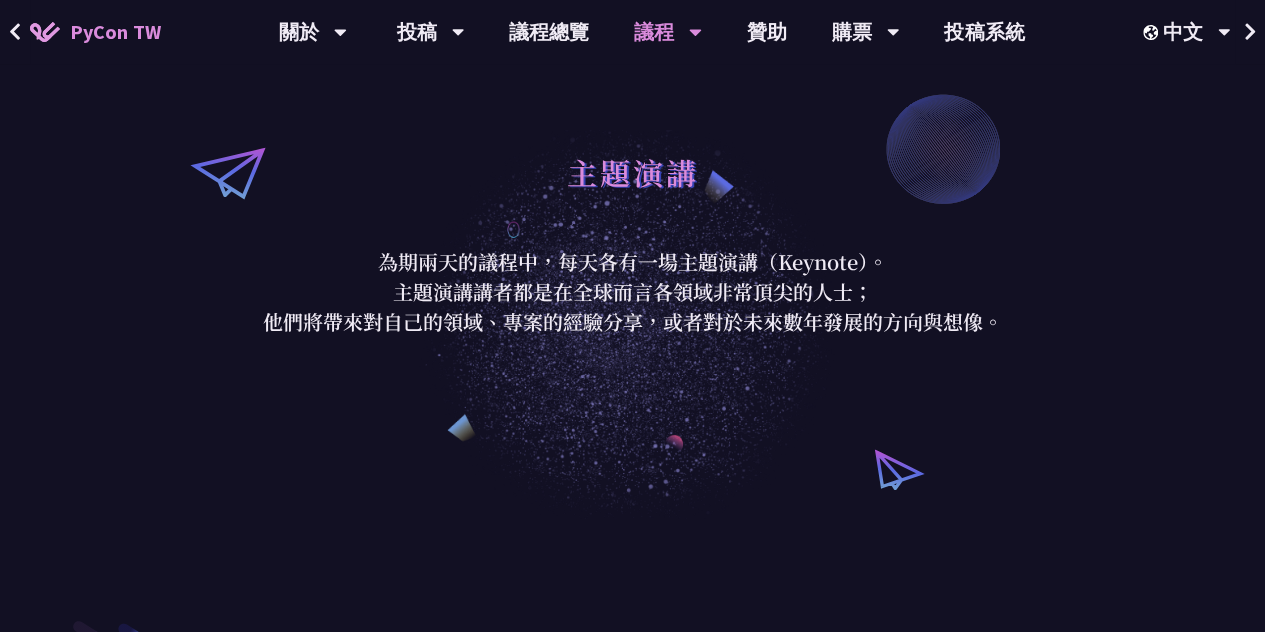scroll, scrollTop: 0, scrollLeft: 0, axis: both 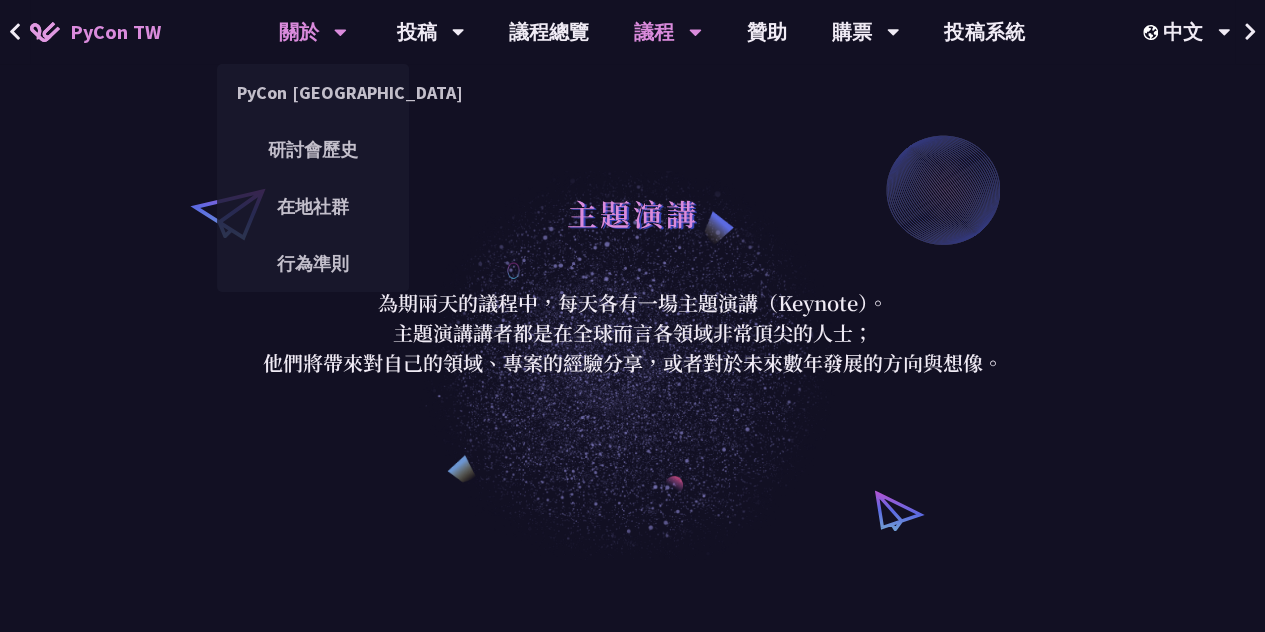click on "關於" at bounding box center (313, 32) 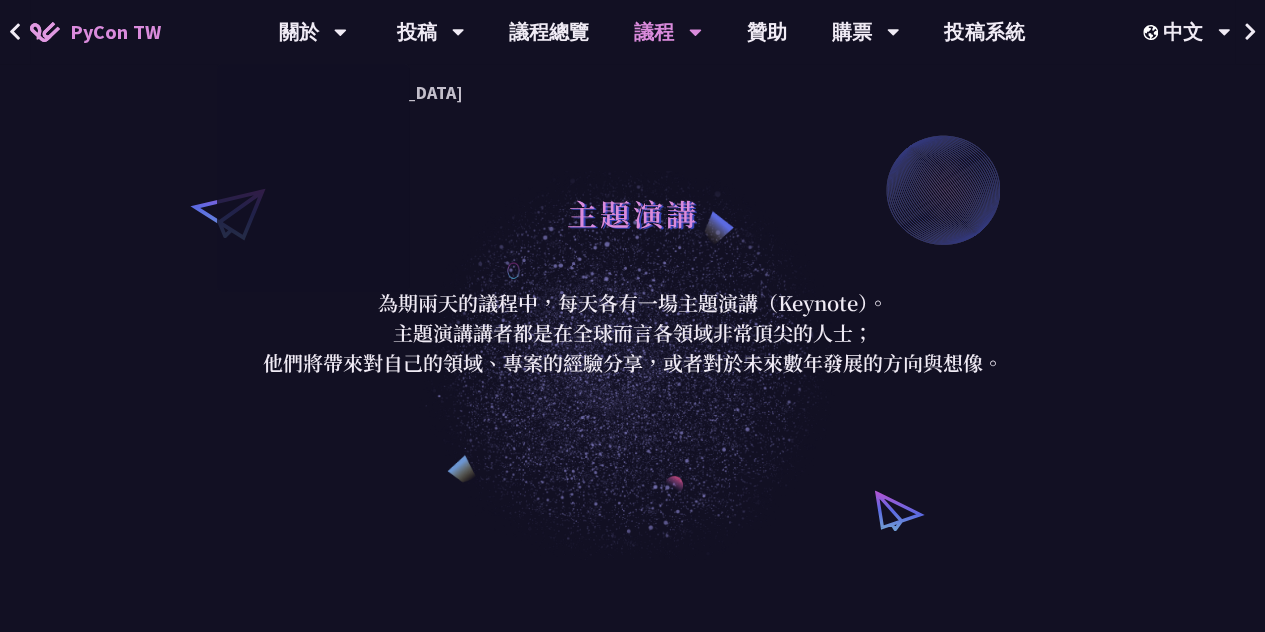 click on "PyCon TW" at bounding box center [115, 32] 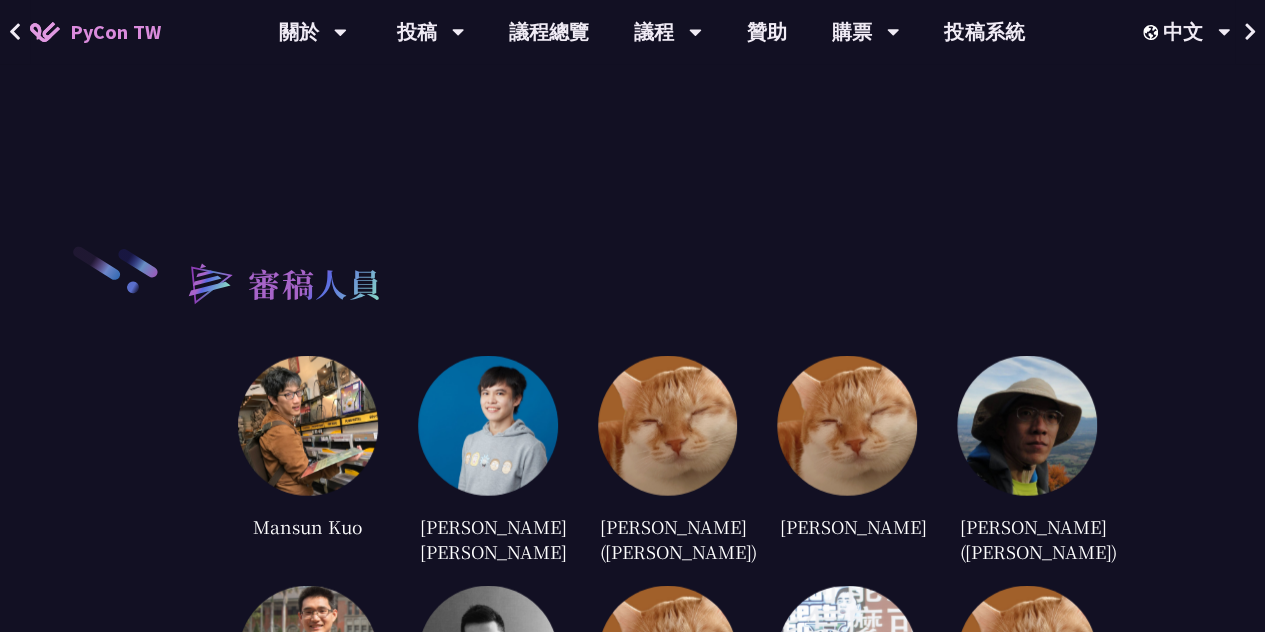 scroll, scrollTop: 2300, scrollLeft: 0, axis: vertical 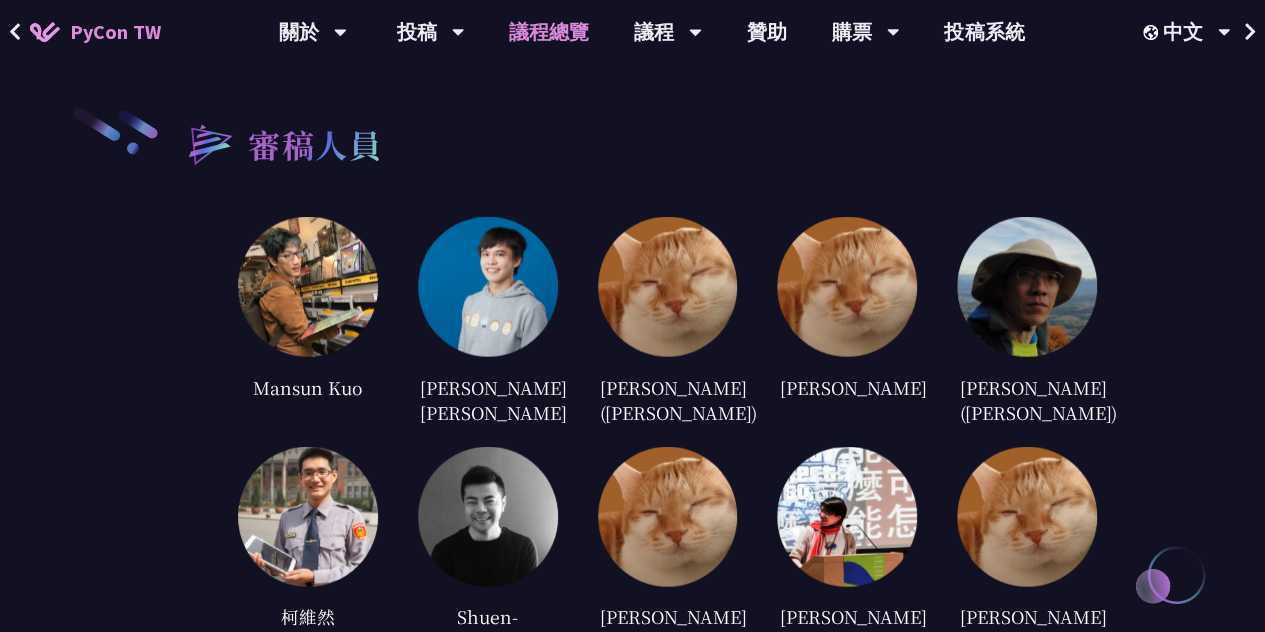 click on "議程總覽" at bounding box center (549, 32) 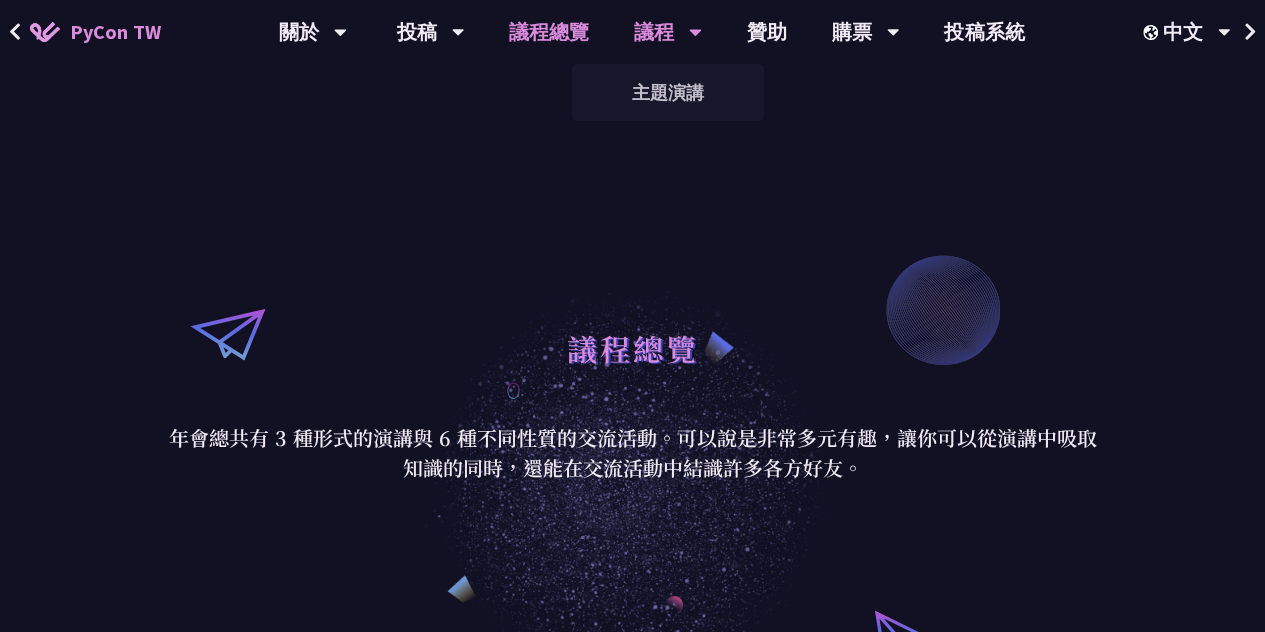 click on "議程" at bounding box center (313, 32) 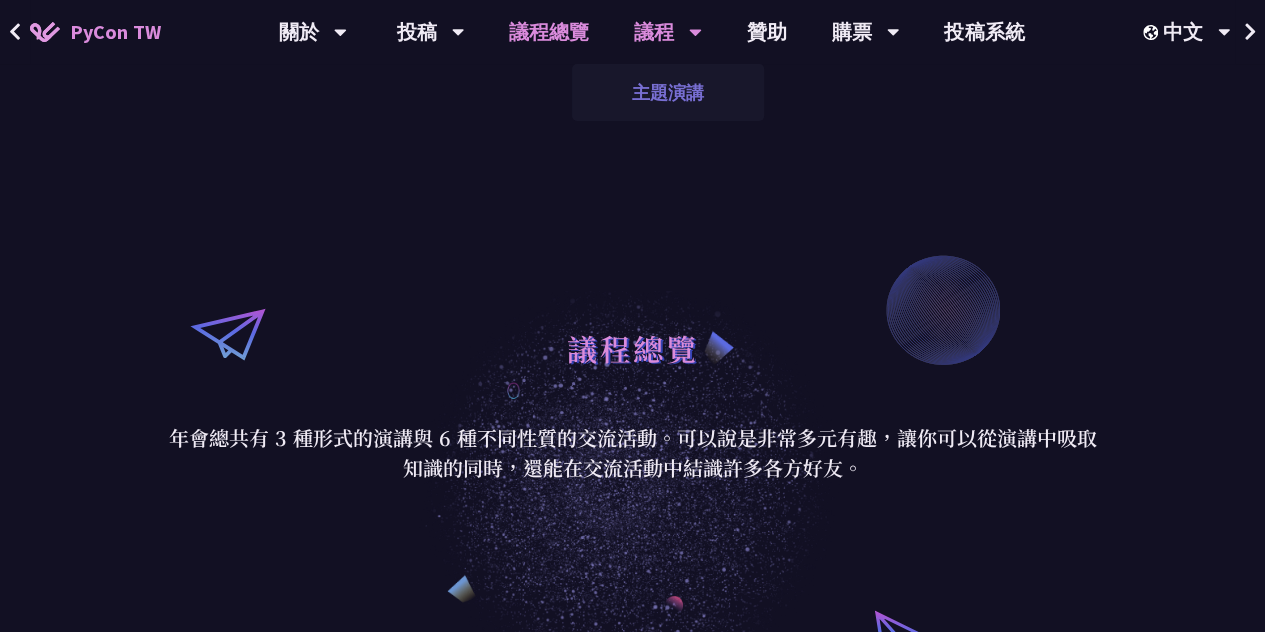 click on "主題演講" at bounding box center [668, 92] 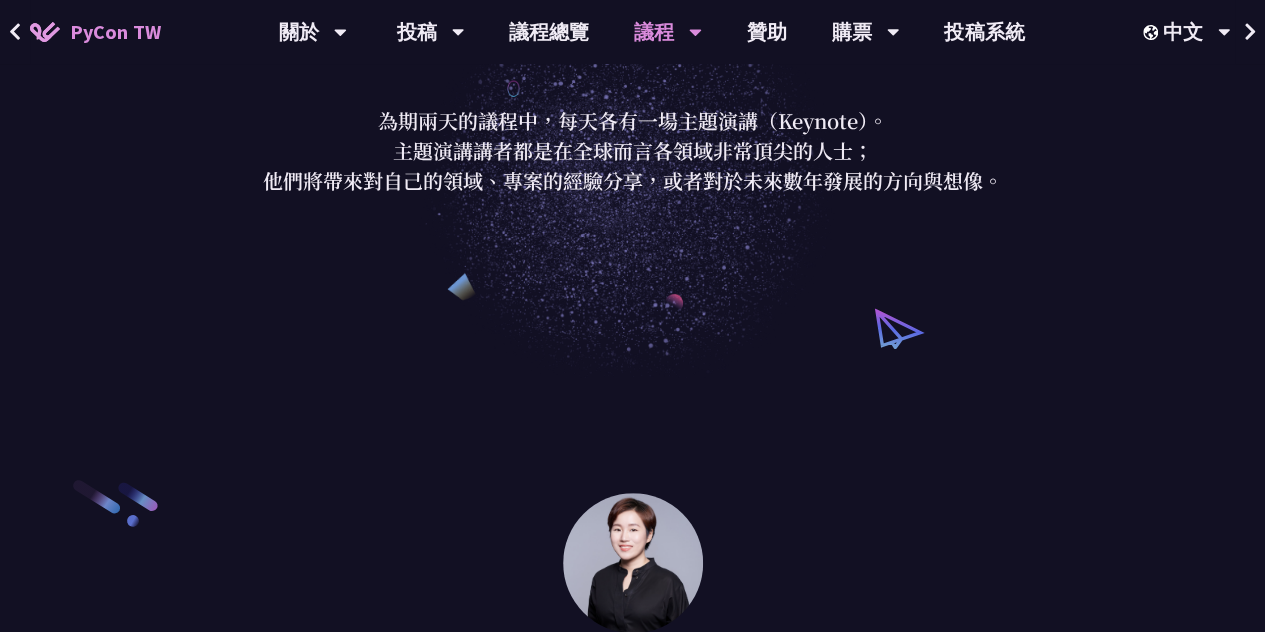 scroll, scrollTop: 0, scrollLeft: 0, axis: both 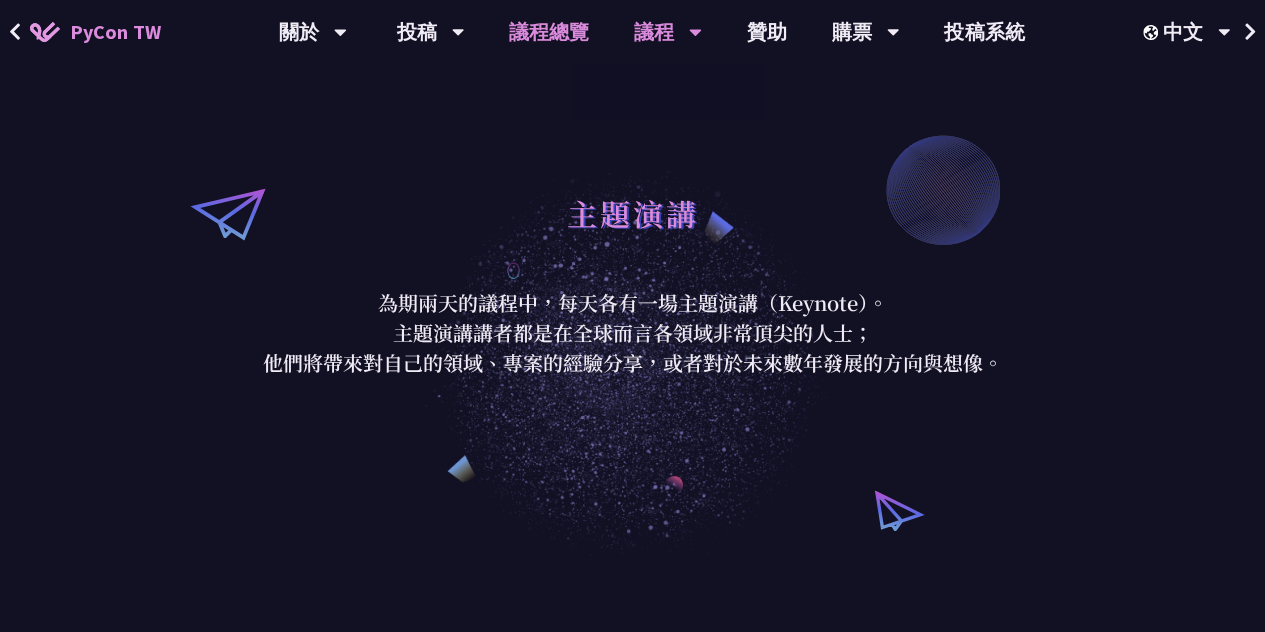 click on "議程總覽" at bounding box center [549, 32] 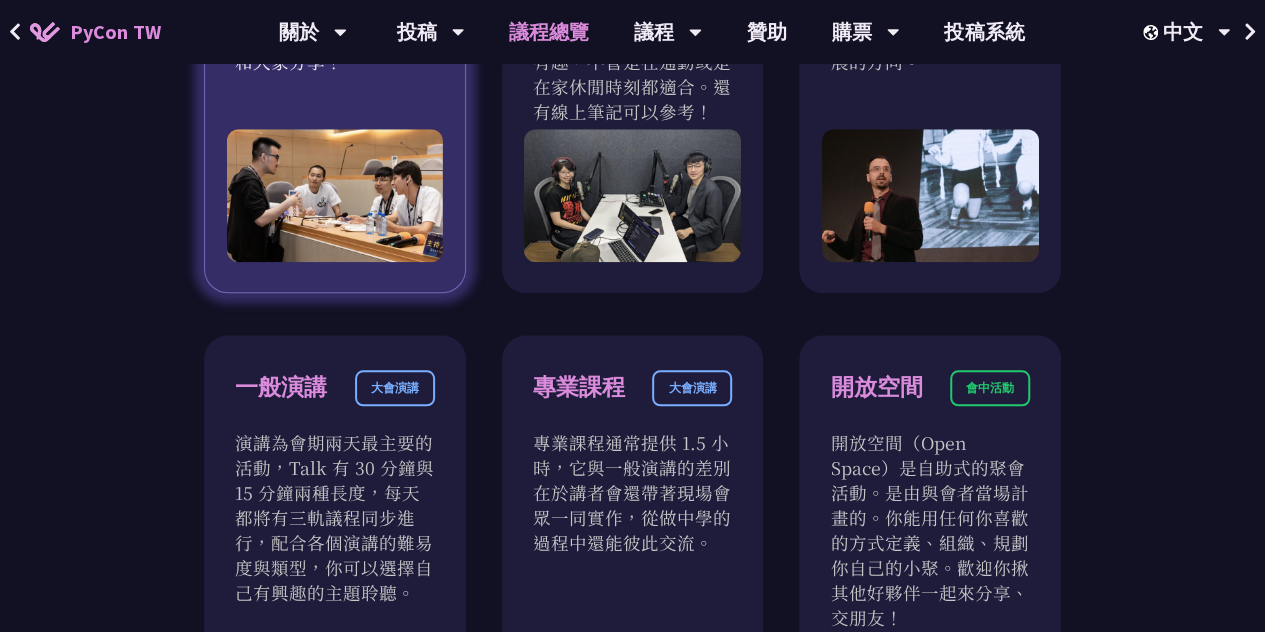 scroll, scrollTop: 1200, scrollLeft: 0, axis: vertical 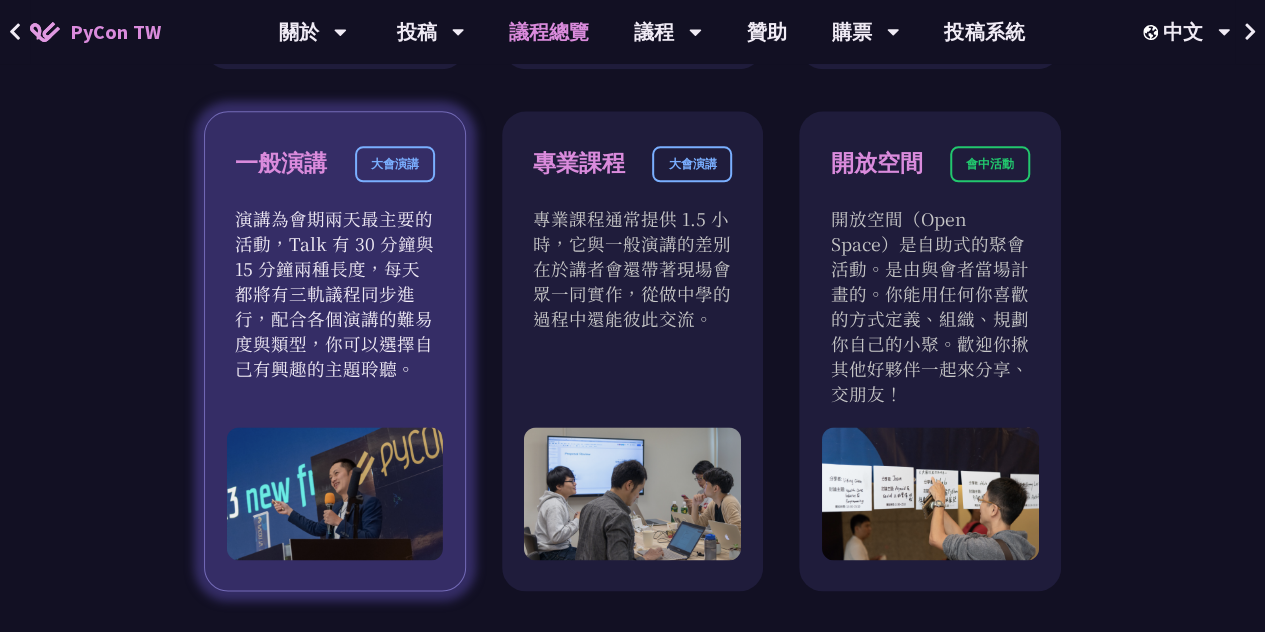 click on "一般演講   大會演講" at bounding box center [335, 176] 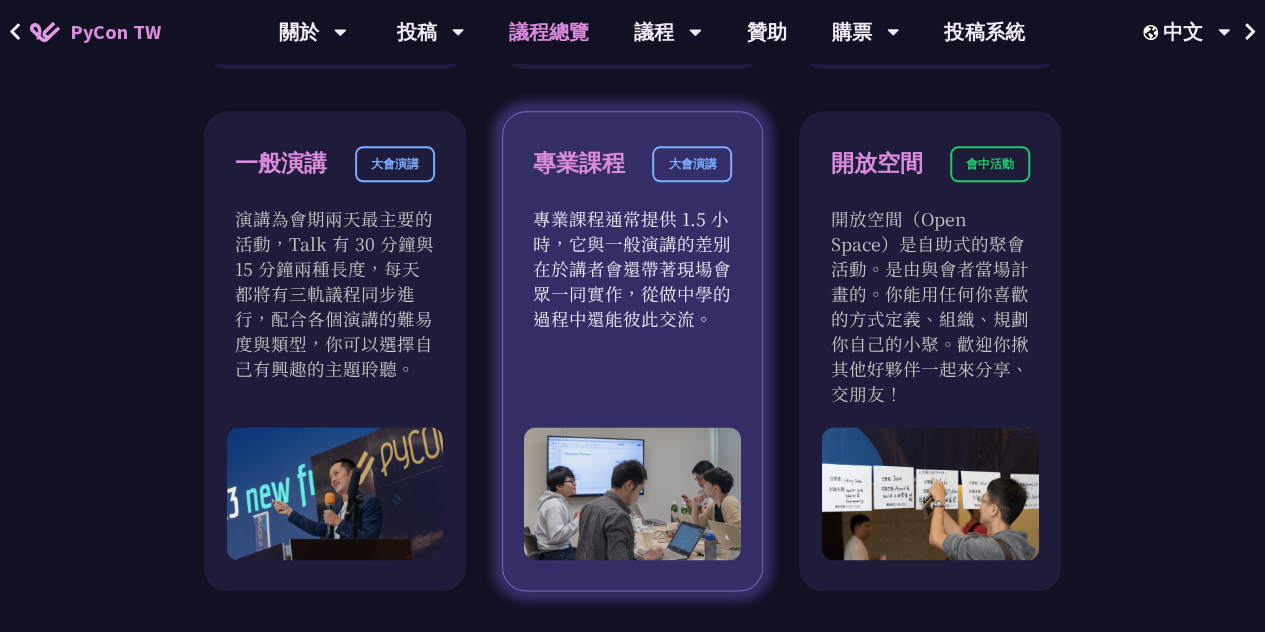 drag, startPoint x: 648, startPoint y: 329, endPoint x: 673, endPoint y: 329, distance: 25 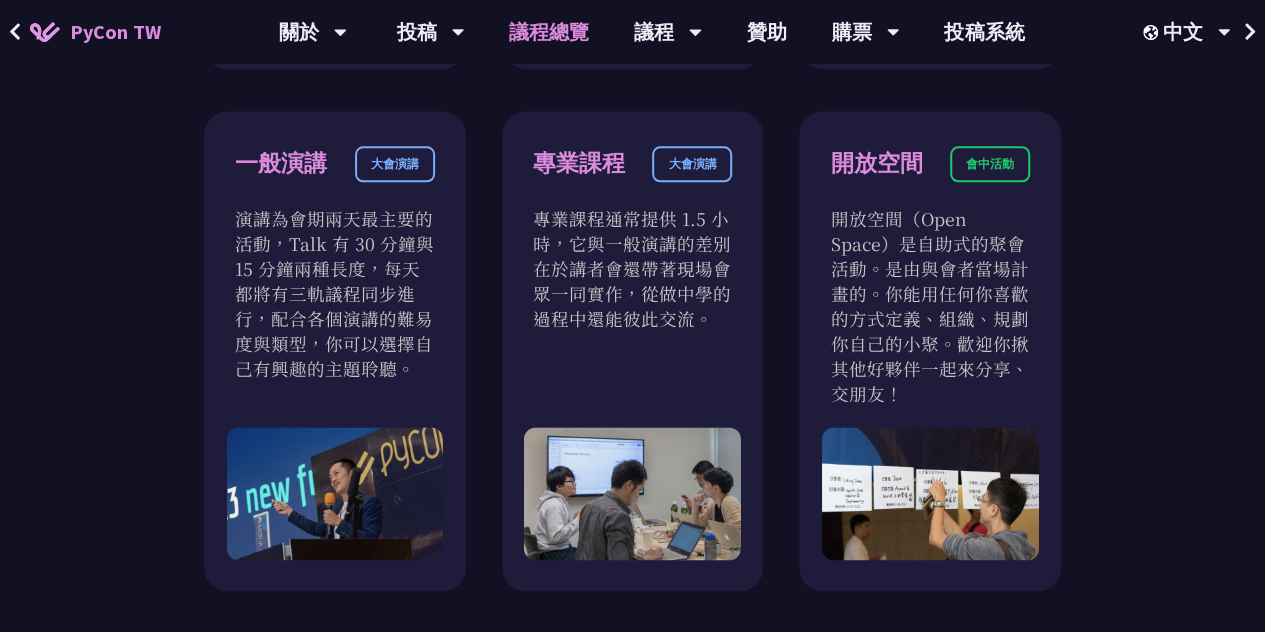 click on "衝刺開發   會前活動
衝刺開發聚集開源專案負責人、想貢獻者的活動。將會有領導人帶著他們專案待開發的功能來現場分享。你可以選擇喜歡的專案，或是帶著自己的專案和大家分享！
PyCast   線上廣播
PyCon TW 今年新設立 Podcast 頻道 PyCast。我們將邀請 Python 社群元老級人物、 神人講者及志工來聊聊 Python 相關的精彩內容。內容輕鬆有趣，不管是在通勤或是在家休閒時刻都適合。還有線上筆記可以參考！
主題演講   大會演講
兩天的議程中有四位講者於不同場次進行主題演講。講者都是在全球各領域頂尖的人士；他們將帶來對自己的領域、專案的經驗分享，或對於未來發展的方向。
一般演講   大會演講       專業課程   大會演講       開放空間   會中活動       閃電秀   會中活動       PyNight   會中活動       Job Fair   會中活動" at bounding box center [632, 363] 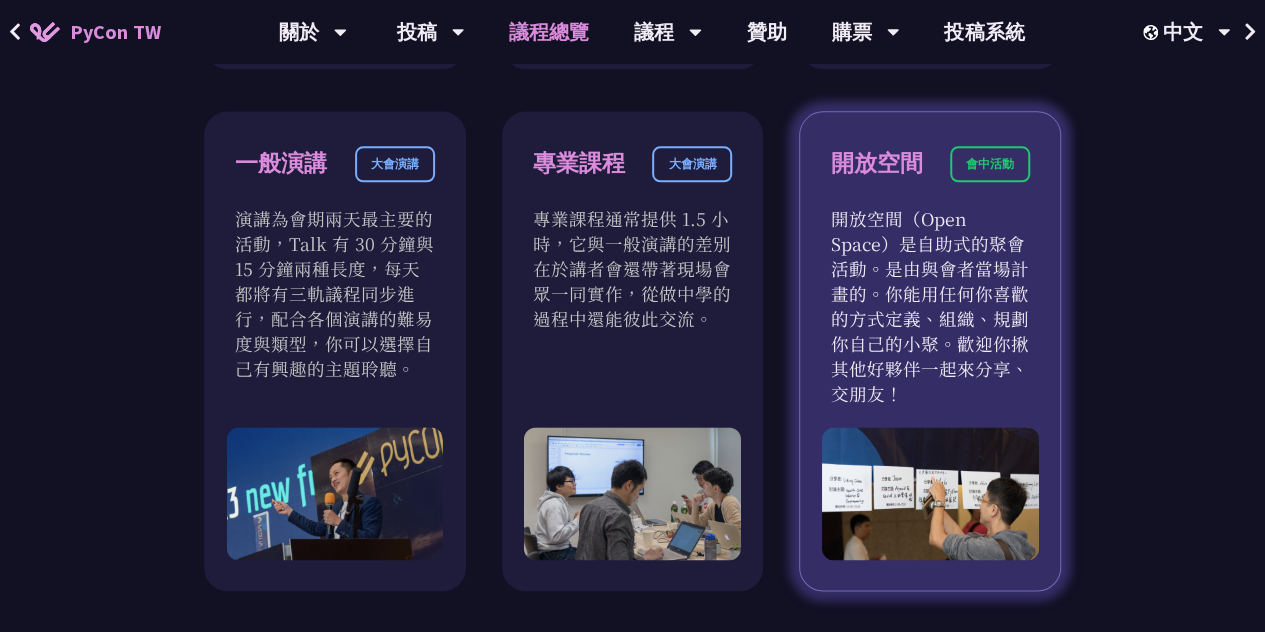 click on "開放空間（Open Space）是自助式的聚會活動。是由與會者當場計畫的。你能用任何你喜歡的方式定義、組織、規劃你自己的小聚。歡迎你揪其他好夥伴一起來分享、交朋友！" at bounding box center [930, 306] 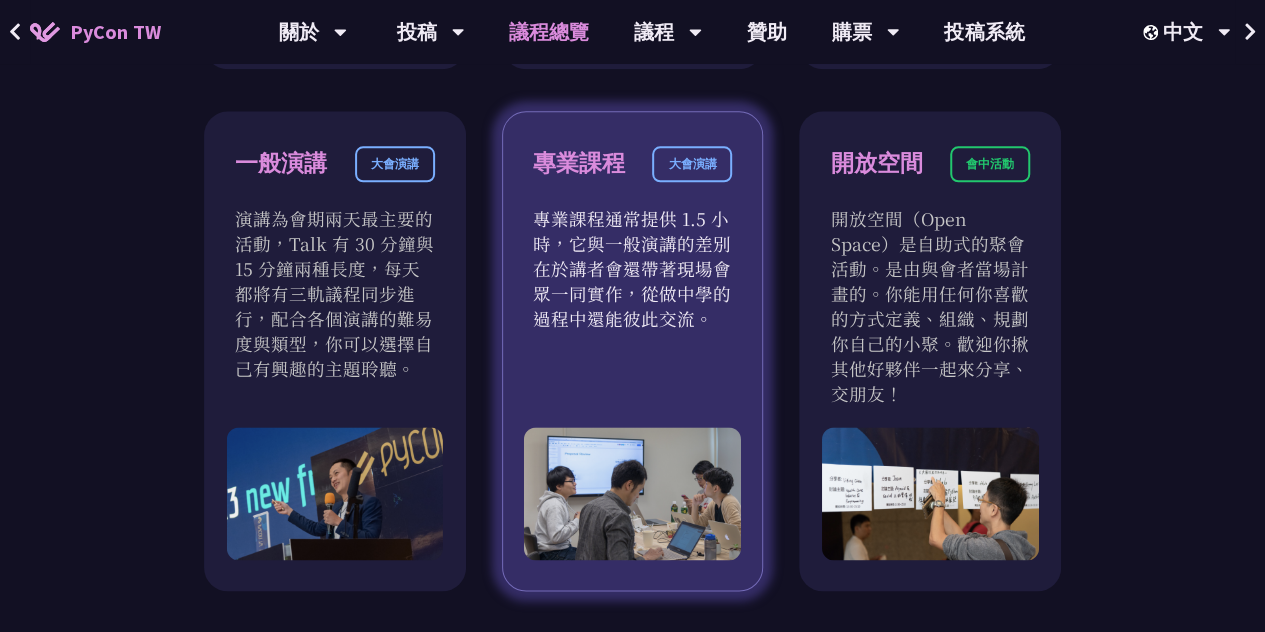click on "專業課程   大會演講
專業課程通常提供 1.5 小時，它與一般演講的差別在於講者會還帶著現場會眾一同實作，從做中學的過程中還能彼此交流。" at bounding box center [633, 351] 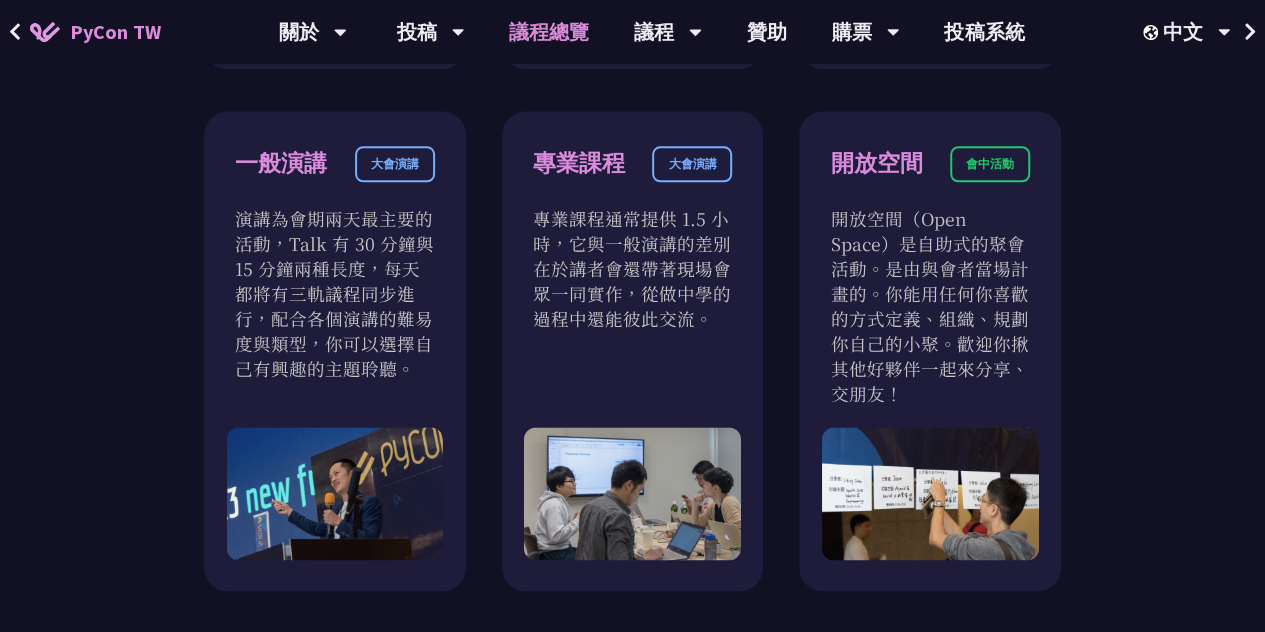 click on "衝刺開發   會前活動
衝刺開發聚集開源專案負責人、想貢獻者的活動。將會有領導人帶著他們專案待開發的功能來現場分享。你可以選擇喜歡的專案，或是帶著自己的專案和大家分享！
PyCast   線上廣播
PyCon TW 今年新設立 Podcast 頻道 PyCast。我們將邀請 Python 社群元老級人物、 神人講者及志工來聊聊 Python 相關的精彩內容。內容輕鬆有趣，不管是在通勤或是在家休閒時刻都適合。還有線上筆記可以參考！
主題演講   大會演講
兩天的議程中有四位講者於不同場次進行主題演講。講者都是在全球各領域頂尖的人士；他們將帶來對自己的領域、專案的經驗分享，或對於未來發展的方向。
一般演講   大會演講       專業課程   大會演講       開放空間   會中活動       閃電秀   會中活動       PyNight   會中活動       Job Fair   會中活動" at bounding box center (632, 363) 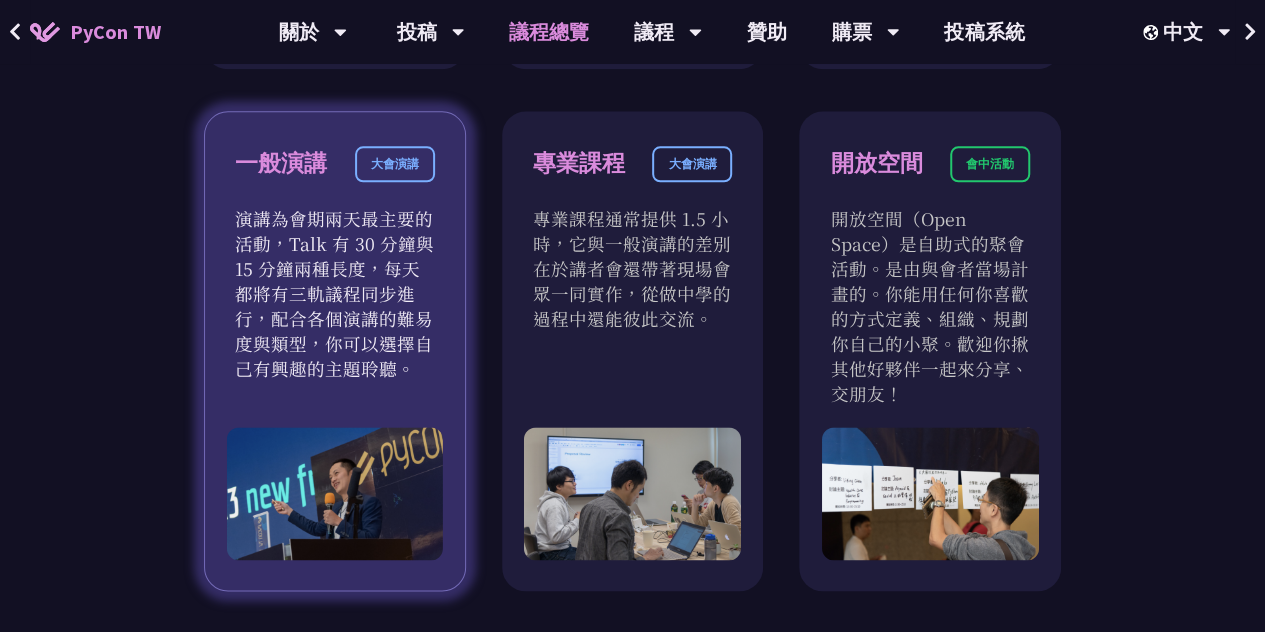 click on "演講為會期兩天最主要的活動，Talk 有 30 分鐘與 15 分鐘兩種長度，每天都將有三軌議程同步進行，配合各個演講的難易度與類型，你可以選擇自己有興趣的主題聆聽。" at bounding box center [335, 293] 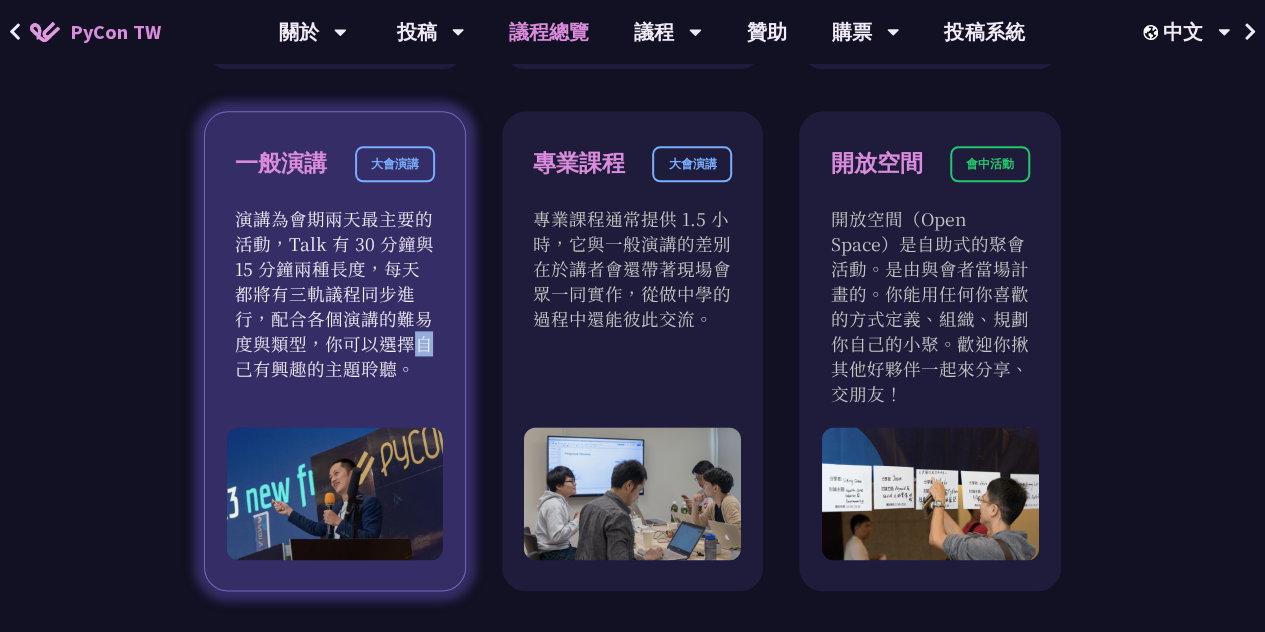 click on "演講為會期兩天最主要的活動，Talk 有 30 分鐘與 15 分鐘兩種長度，每天都將有三軌議程同步進行，配合各個演講的難易度與類型，你可以選擇自己有興趣的主題聆聽。" at bounding box center (335, 293) 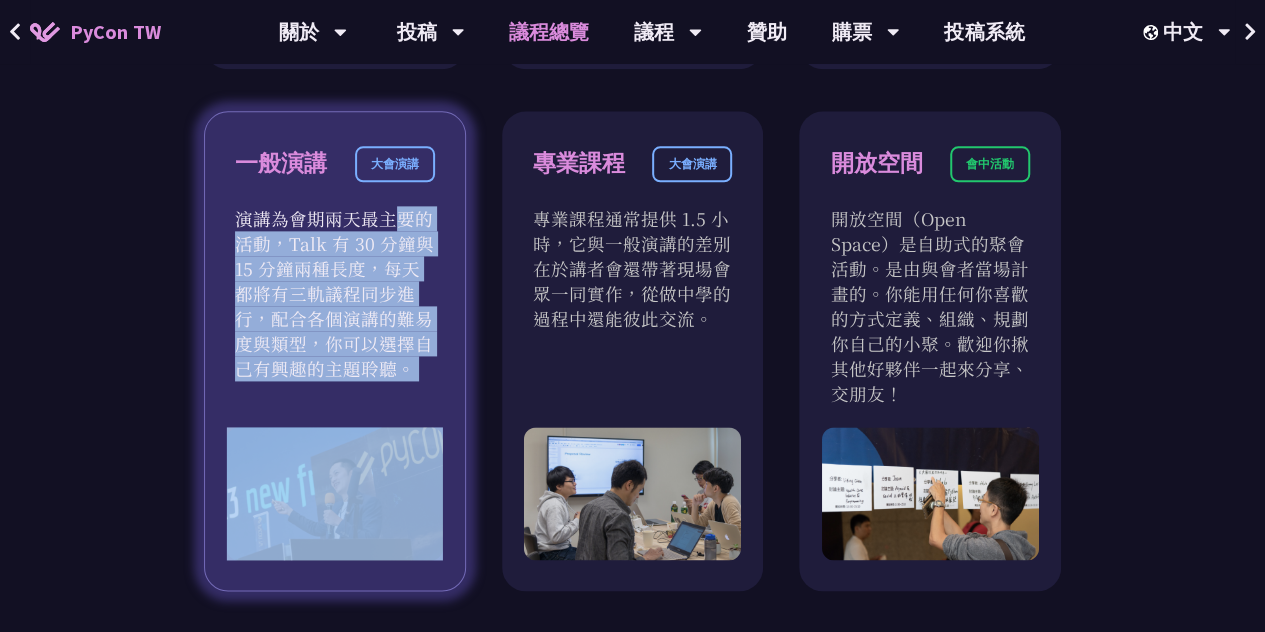 click on "演講為會期兩天最主要的活動，Talk 有 30 分鐘與 15 分鐘兩種長度，每天都將有三軌議程同步進行，配合各個演講的難易度與類型，你可以選擇自己有興趣的主題聆聽。" at bounding box center [335, 293] 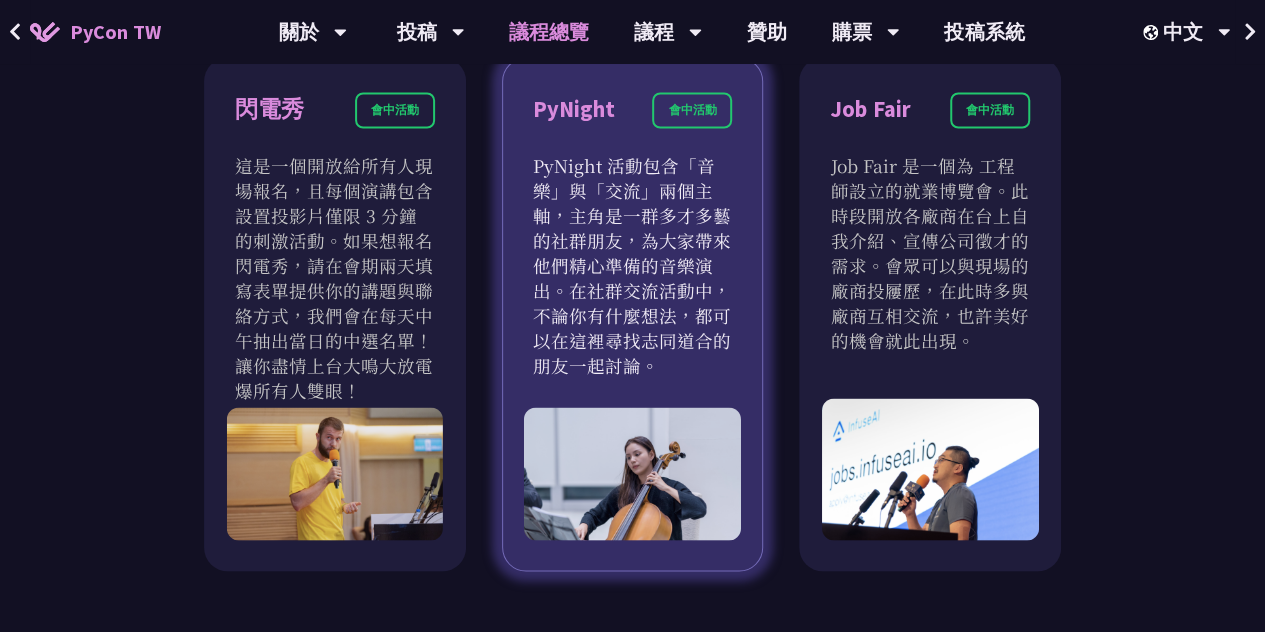 scroll, scrollTop: 1800, scrollLeft: 0, axis: vertical 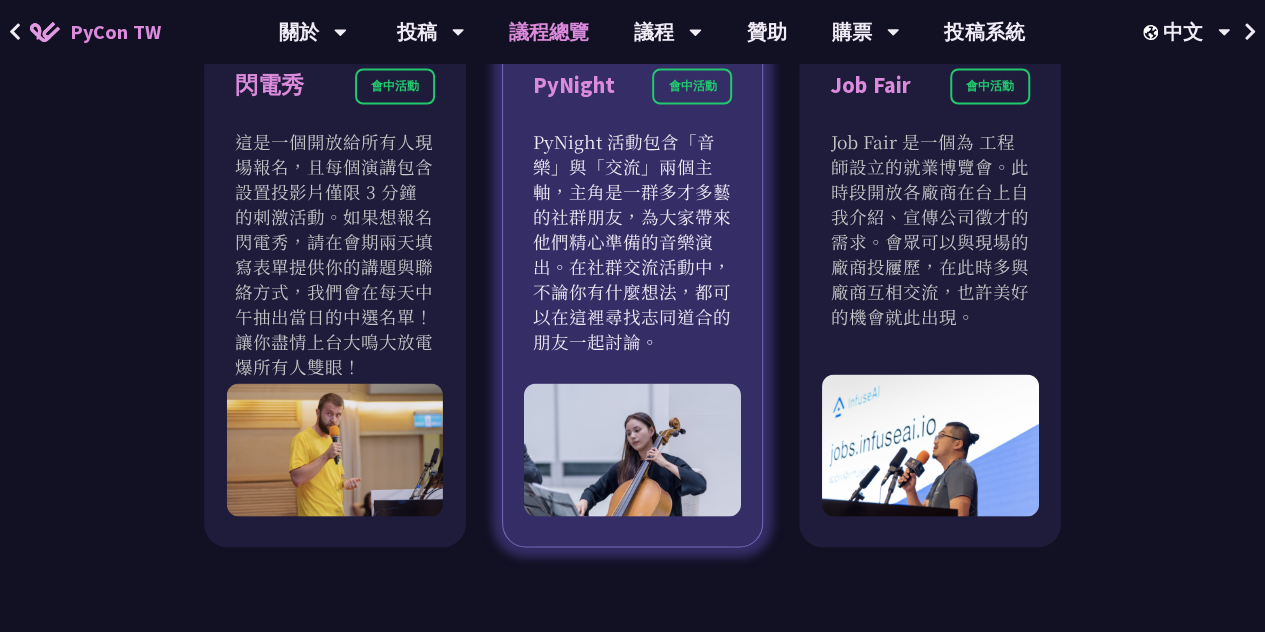 click on "PyNight 活動包含「音樂」與「交流」兩個主軸，主角是一群多才多藝的社群朋友，為大家帶來他們精心準備的音樂演出。在社群交流活動中，不論你有什麼想法，都可以在這裡尋找志同道合的朋友一起討論。" at bounding box center (633, 240) 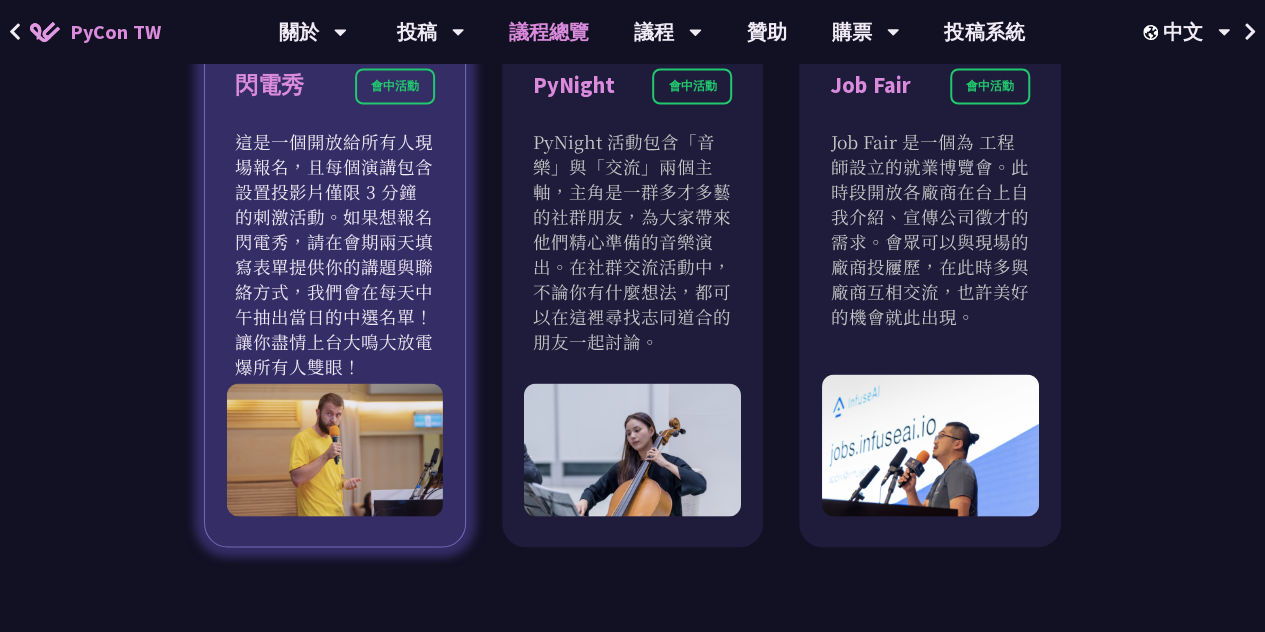 drag, startPoint x: 314, startPoint y: 210, endPoint x: 326, endPoint y: 229, distance: 22.472204 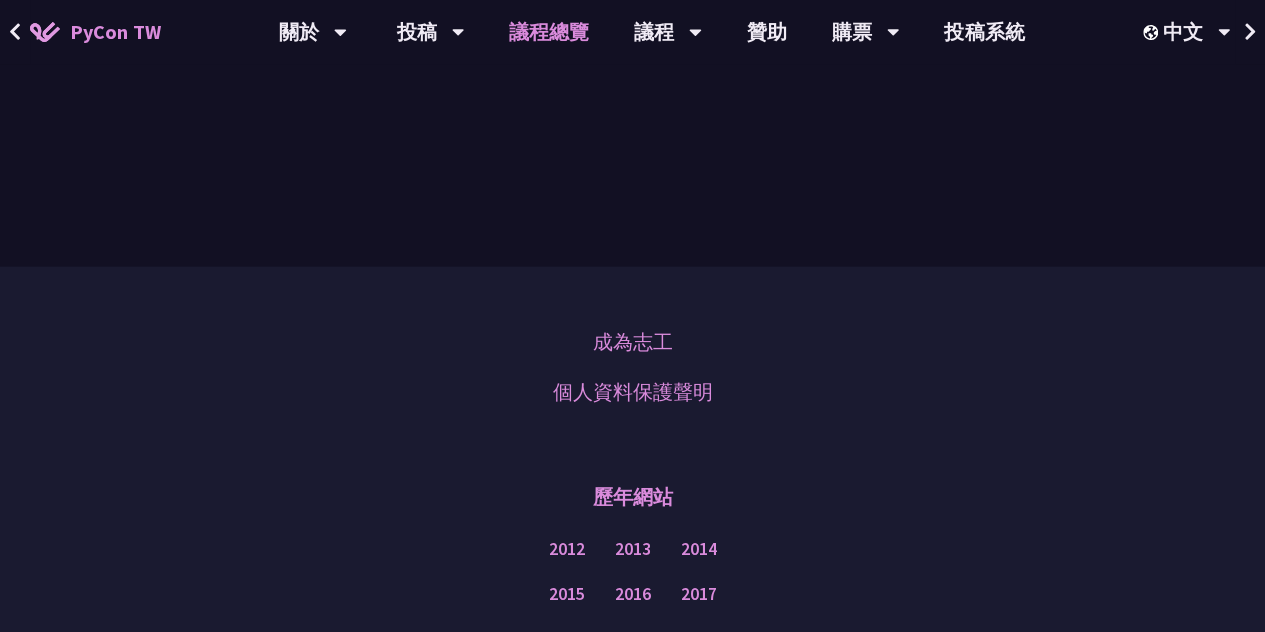 scroll, scrollTop: 2600, scrollLeft: 0, axis: vertical 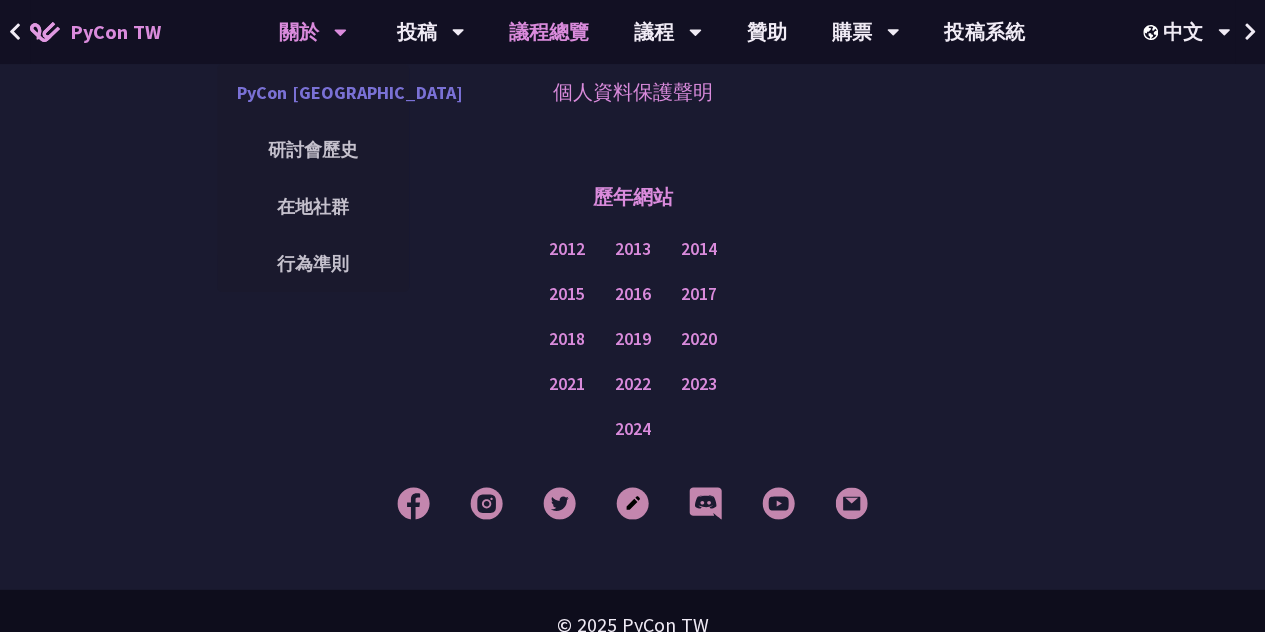 click on "PyCon [GEOGRAPHIC_DATA]" at bounding box center [313, 92] 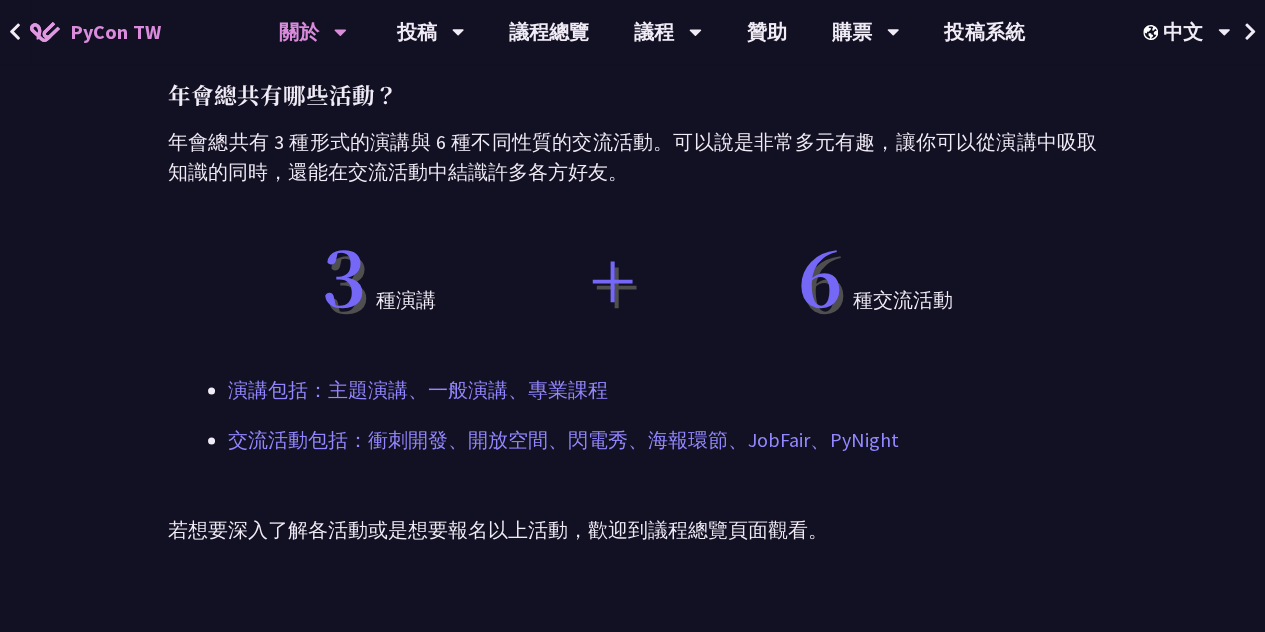 scroll, scrollTop: 1100, scrollLeft: 0, axis: vertical 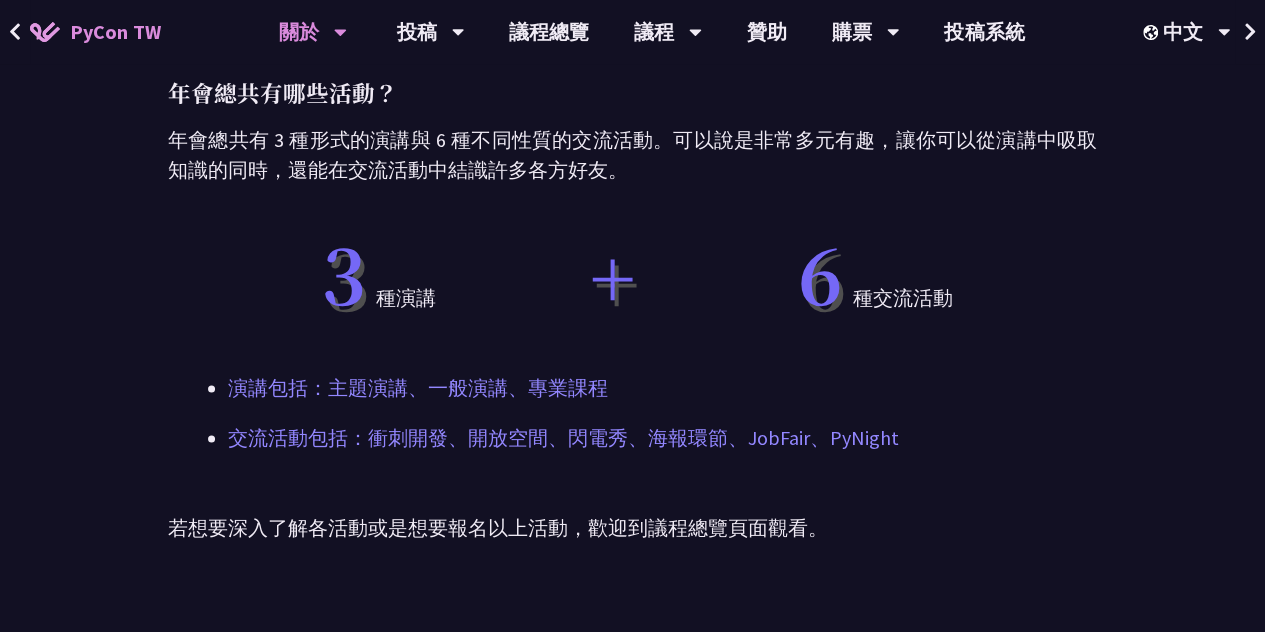 click on "演講包括：主題演講、一般演講、專業課程" at bounding box center (632, 388) 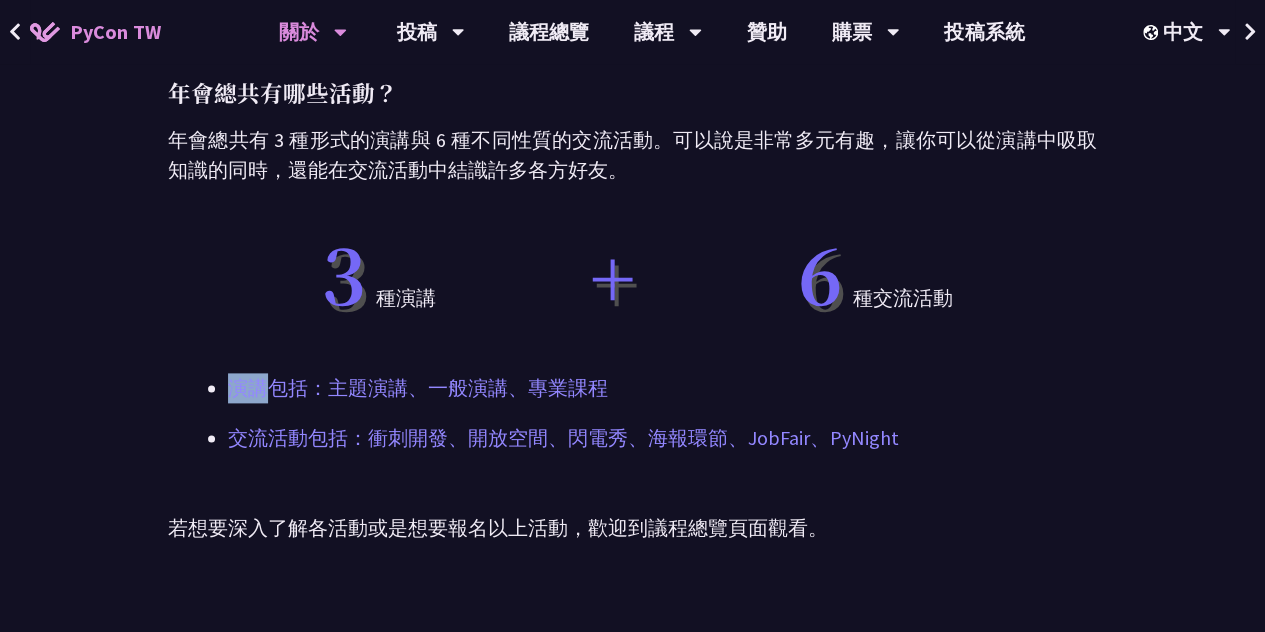 click on "演講包括：主題演講、一般演講、專業課程" at bounding box center (632, 388) 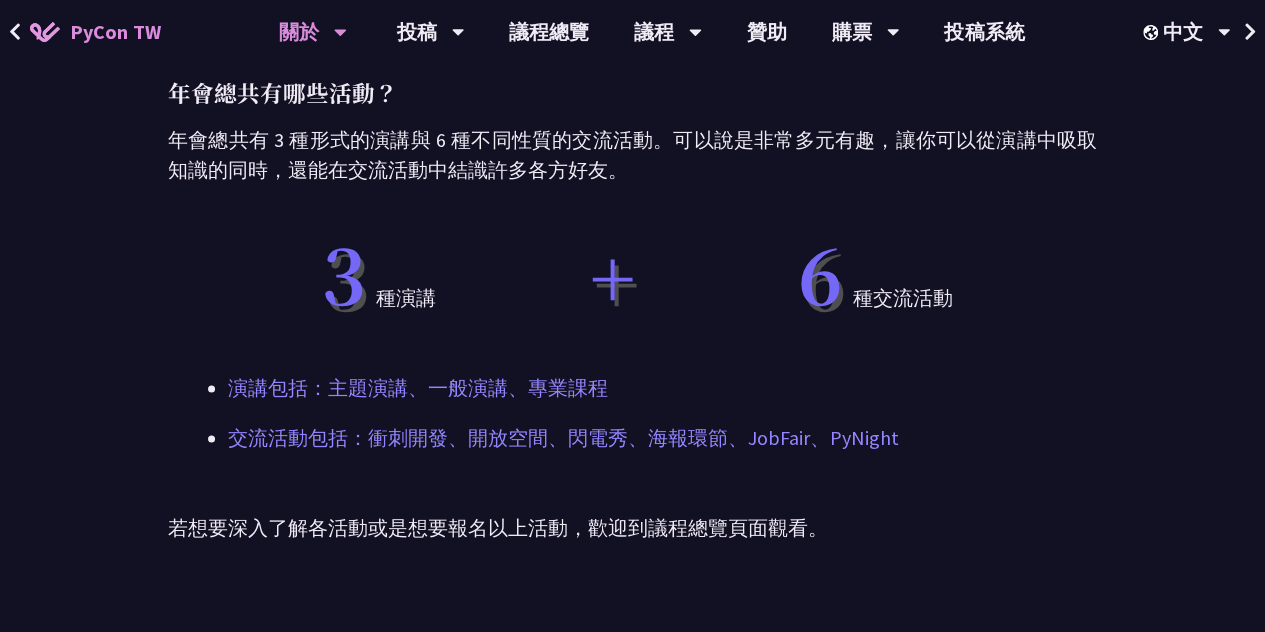 click on "演講包括：主題演講、一般演講、專業課程" at bounding box center (632, 388) 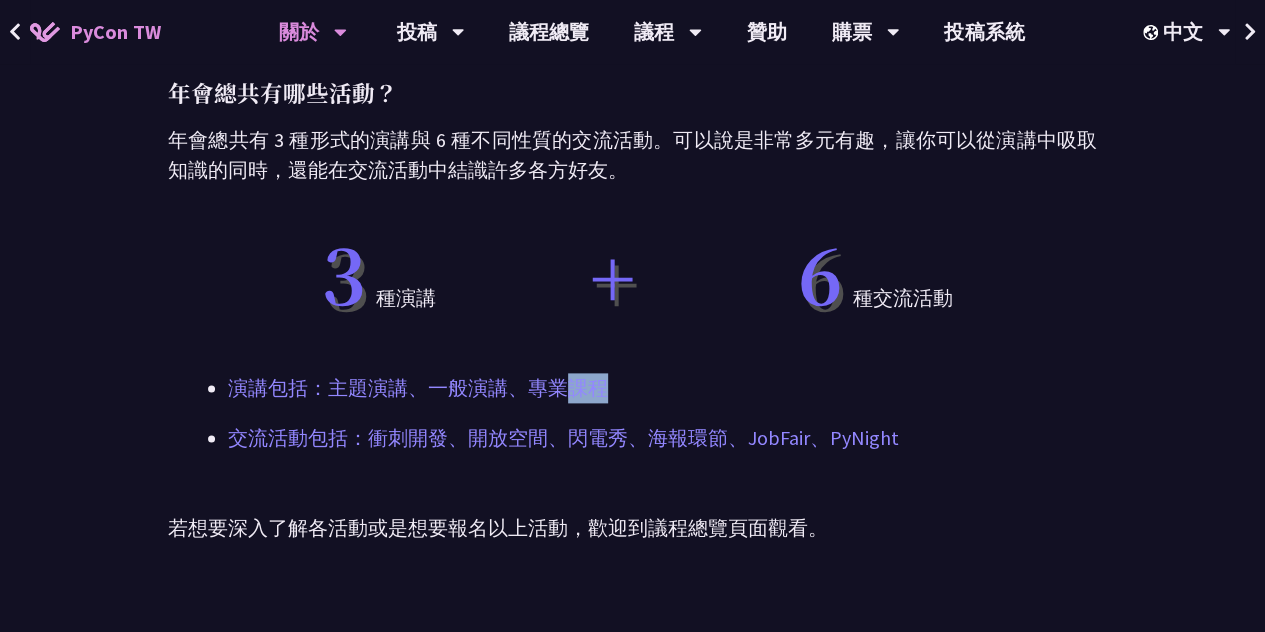 drag, startPoint x: 568, startPoint y: 389, endPoint x: 799, endPoint y: 411, distance: 232.04526 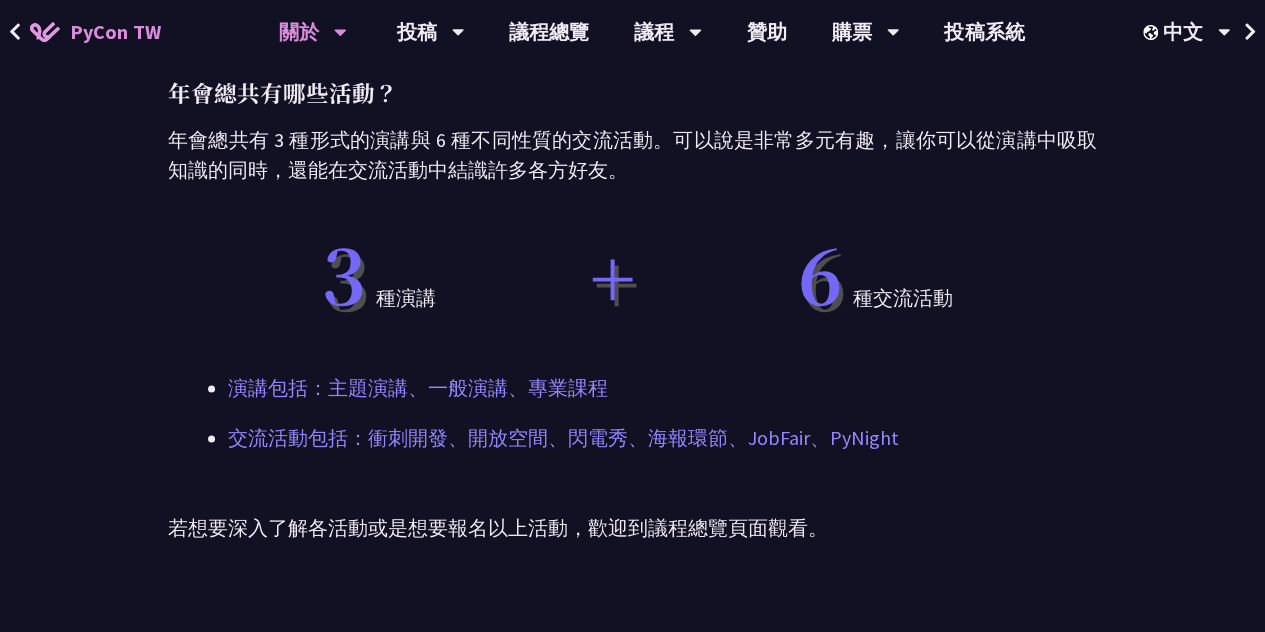 click on "交流活動包括：衝刺開發、開放空間、閃電秀、海報環節、JobFair、PyNight" at bounding box center [632, 438] 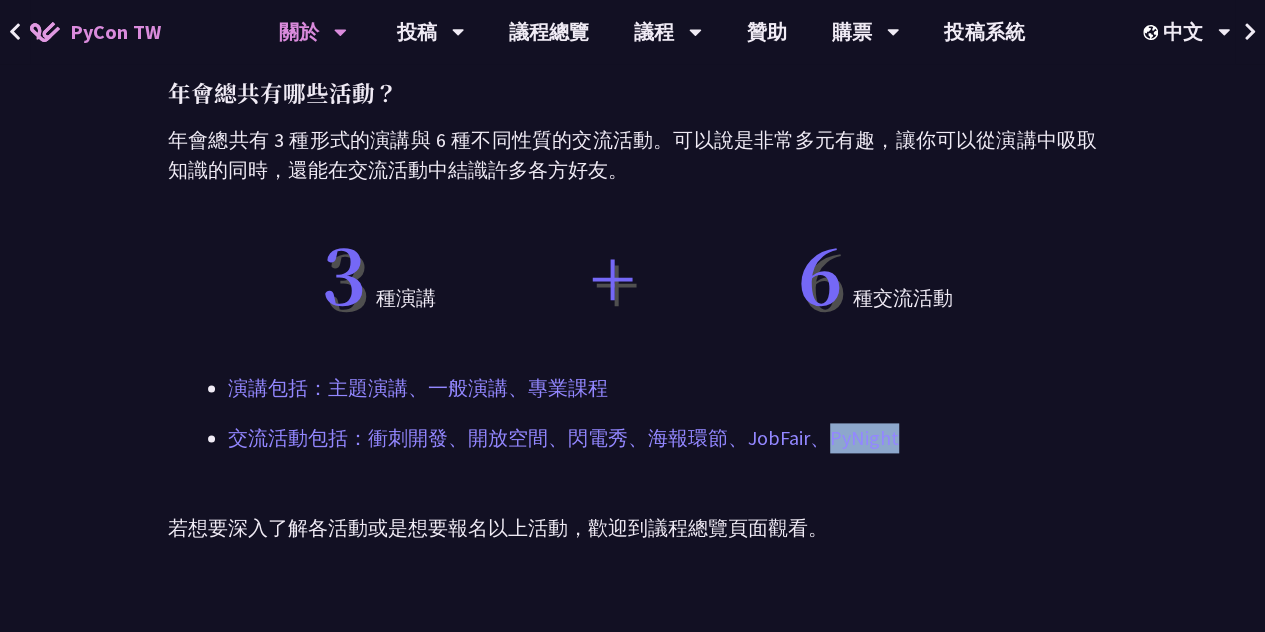 click on "交流活動包括：衝刺開發、開放空間、閃電秀、海報環節、JobFair、PyNight" at bounding box center [632, 438] 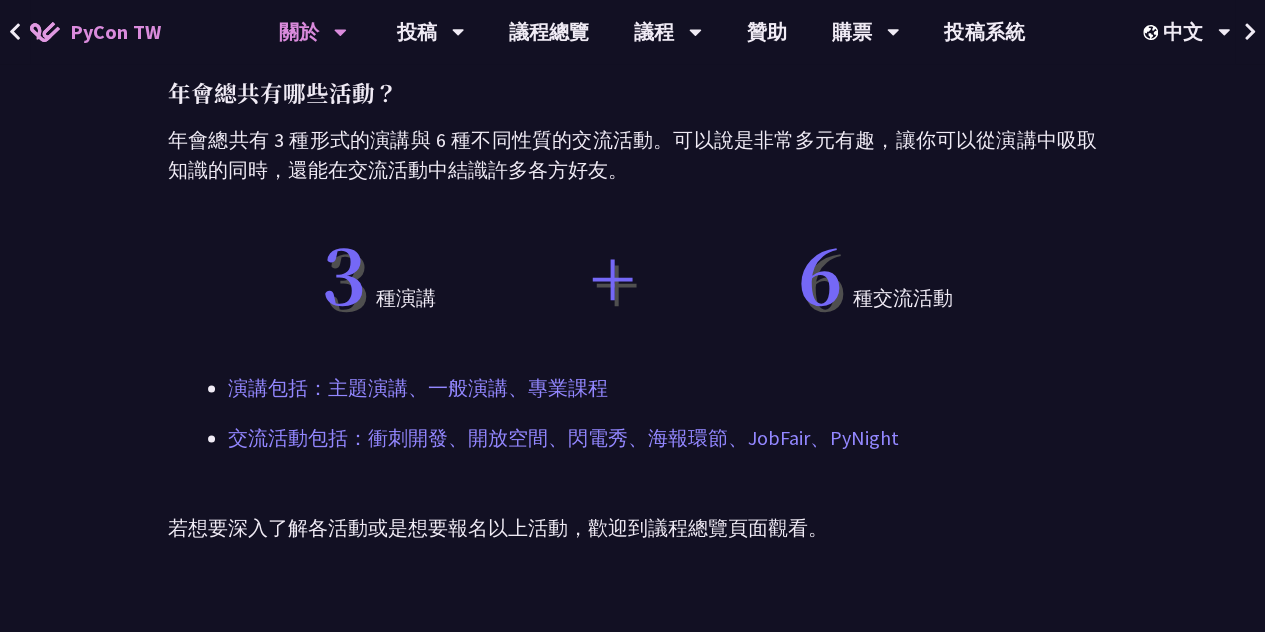 click on "交流活動包括：衝刺開發、開放空間、閃電秀、海報環節、JobFair、PyNight" at bounding box center (632, 438) 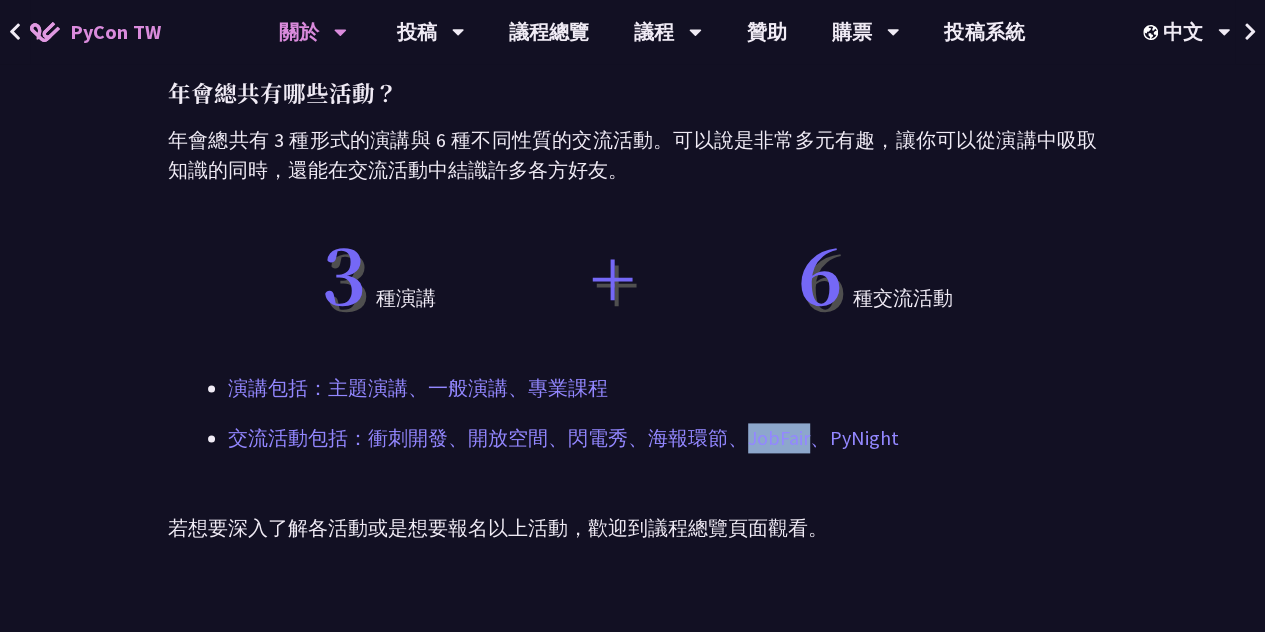 click on "交流活動包括：衝刺開發、開放空間、閃電秀、海報環節、JobFair、PyNight" at bounding box center [632, 438] 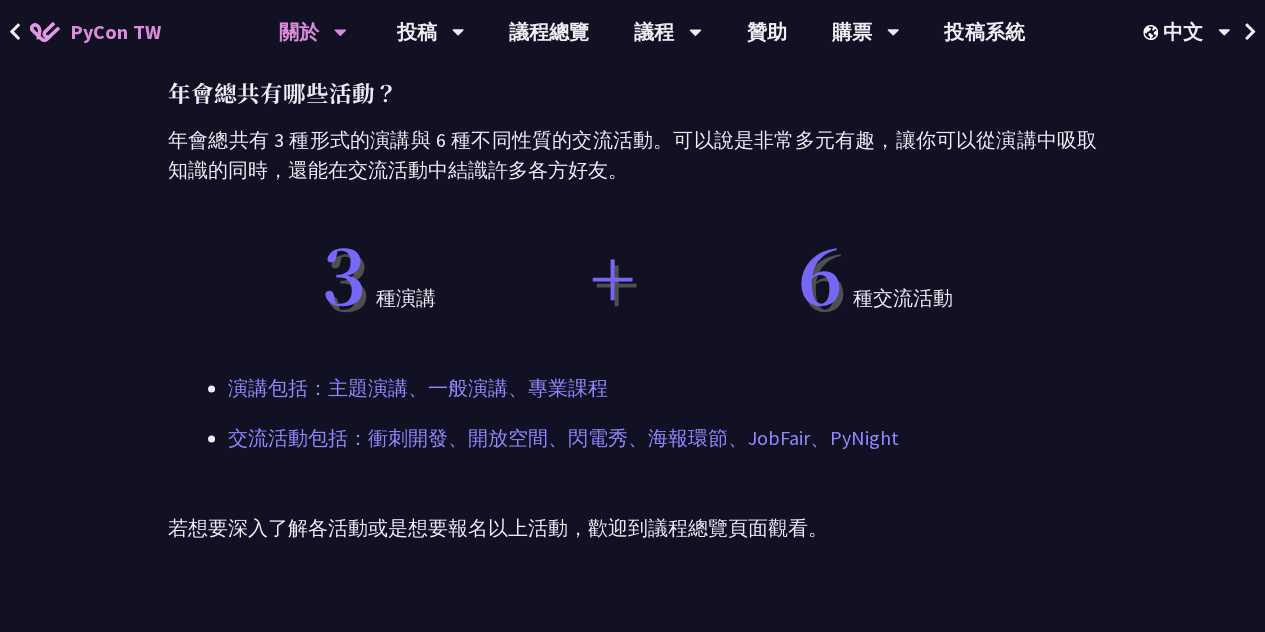 click on "交流活動包括：衝刺開發、開放空間、閃電秀、海報環節、JobFair、PyNight" at bounding box center [632, 438] 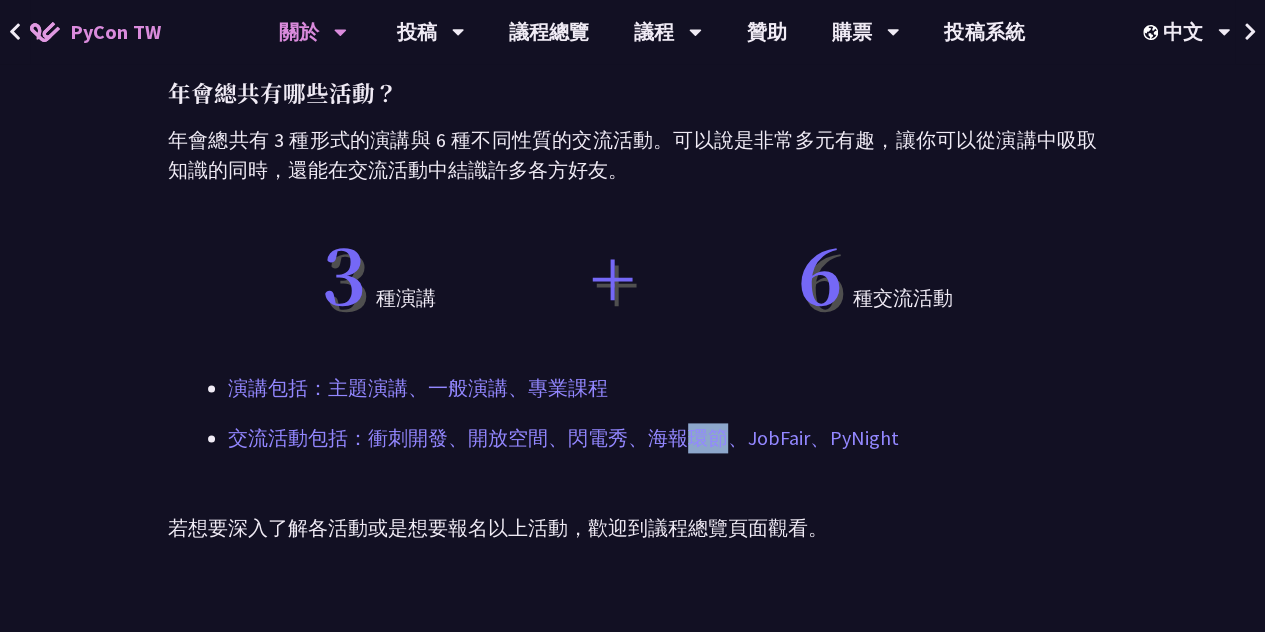 click on "交流活動包括：衝刺開發、開放空間、閃電秀、海報環節、JobFair、PyNight" at bounding box center [632, 438] 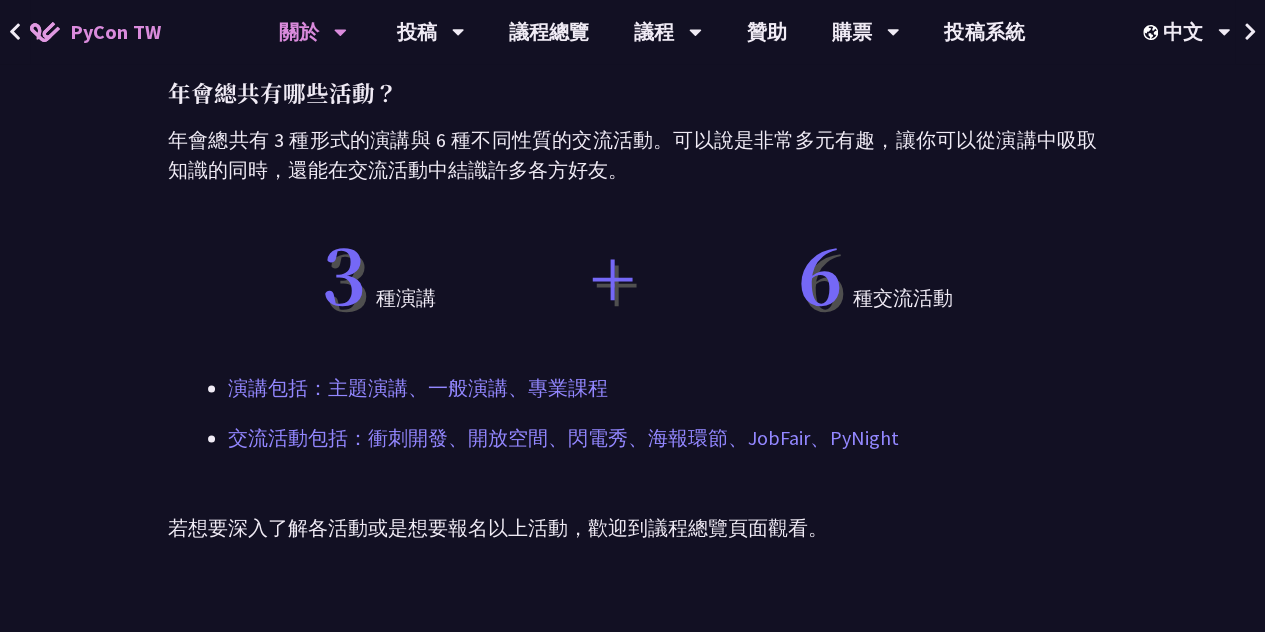 click on "交流活動包括：衝刺開發、開放空間、閃電秀、海報環節、JobFair、PyNight" at bounding box center [632, 438] 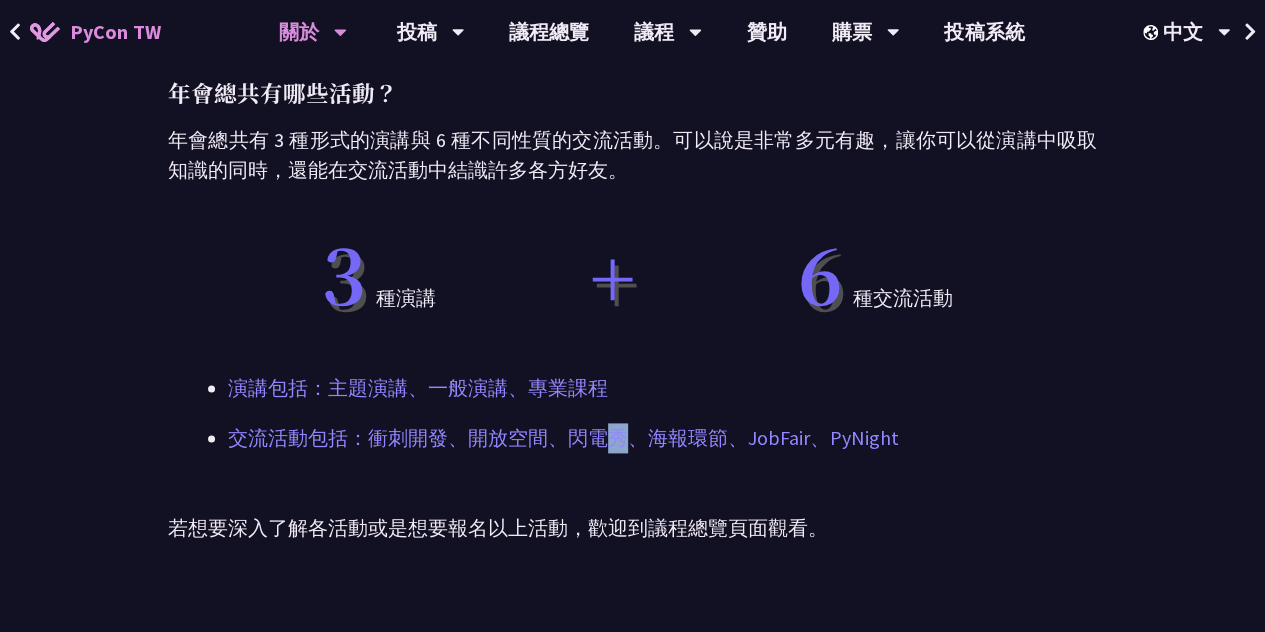 drag, startPoint x: 606, startPoint y: 436, endPoint x: 470, endPoint y: 438, distance: 136.01471 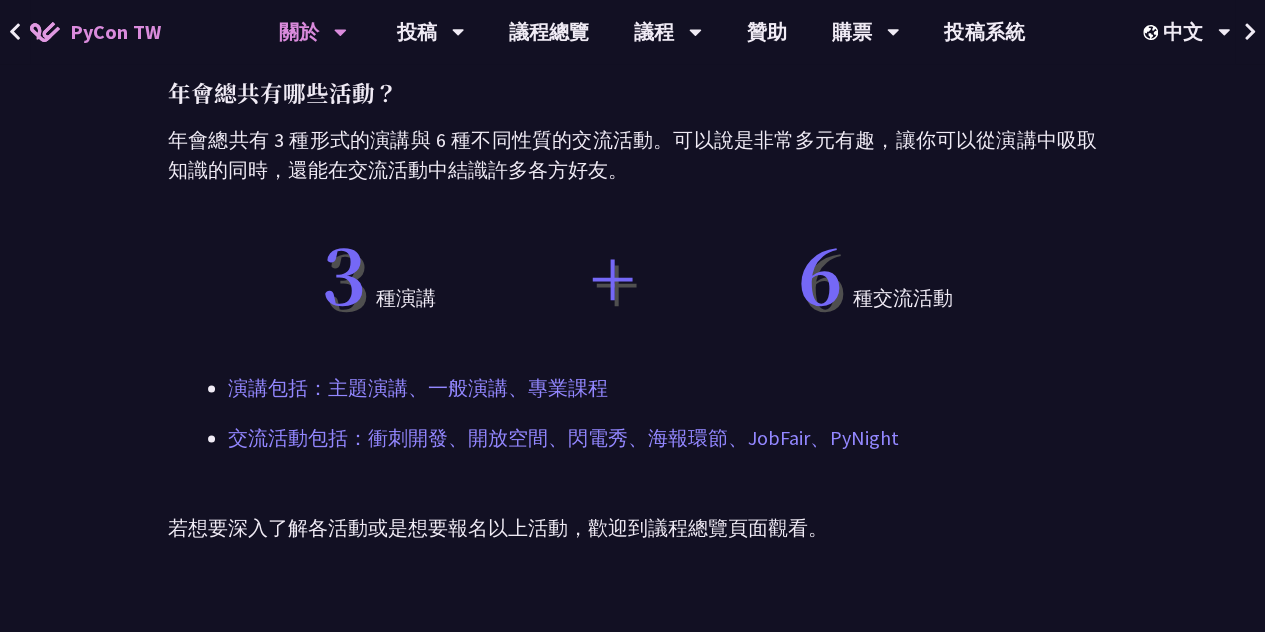 click on "交流活動包括：衝刺開發、開放空間、閃電秀、海報環節、JobFair、PyNight" at bounding box center (632, 438) 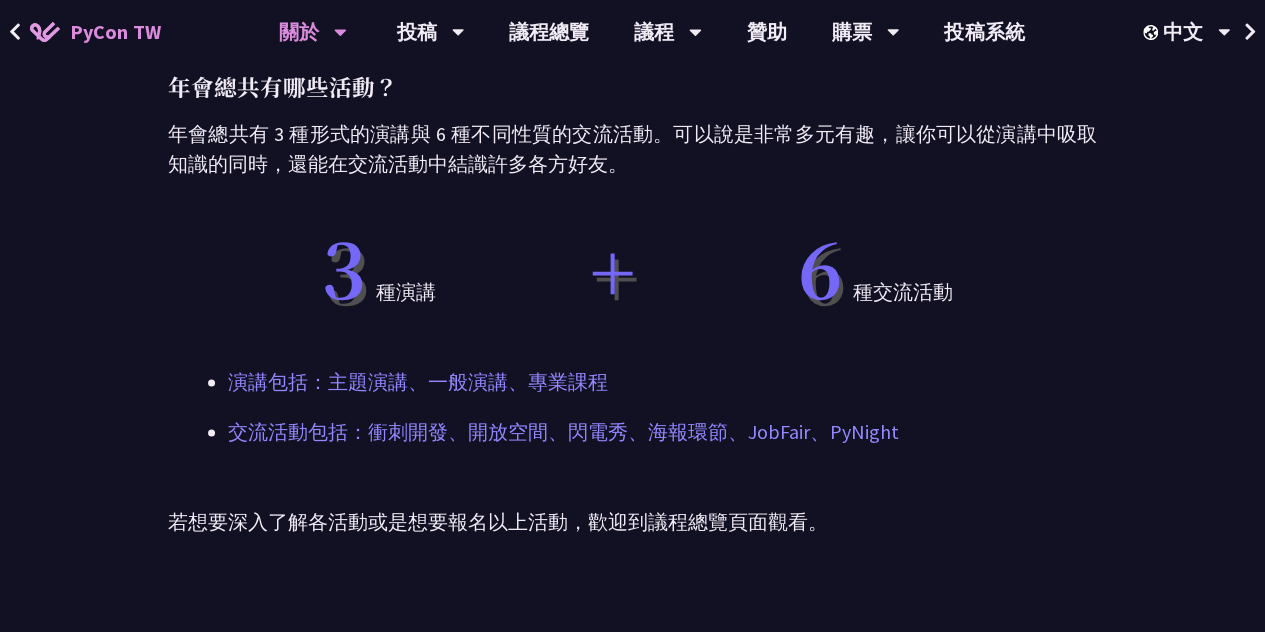 scroll, scrollTop: 1700, scrollLeft: 0, axis: vertical 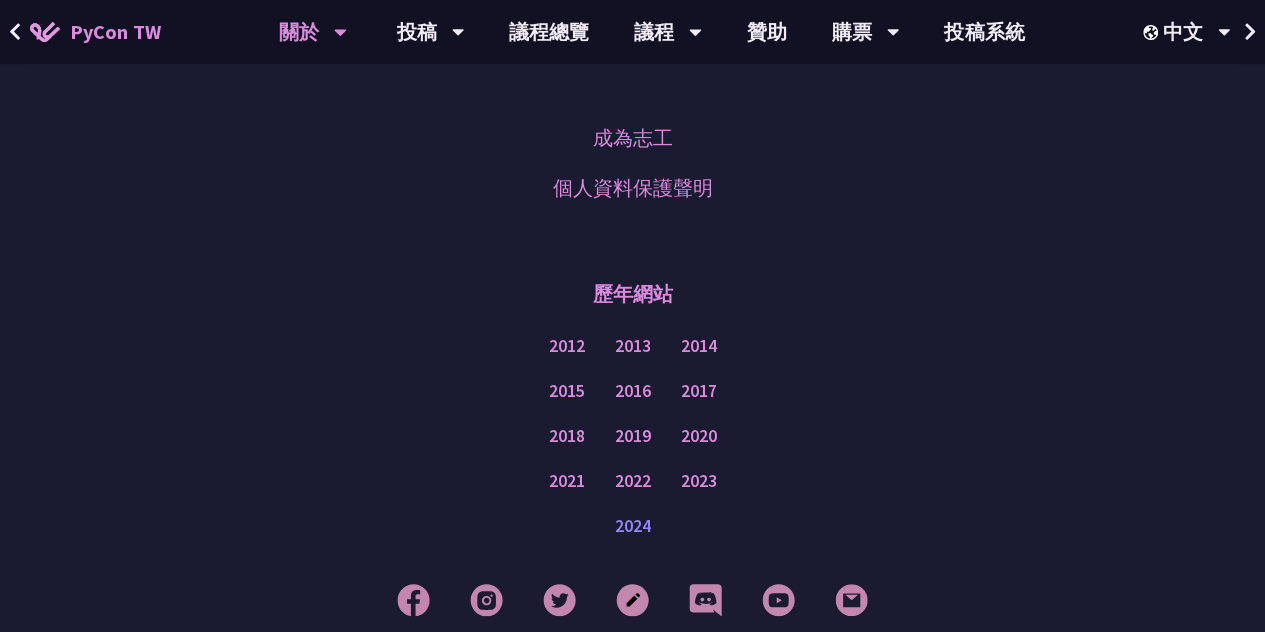 click on "2024" at bounding box center (633, 525) 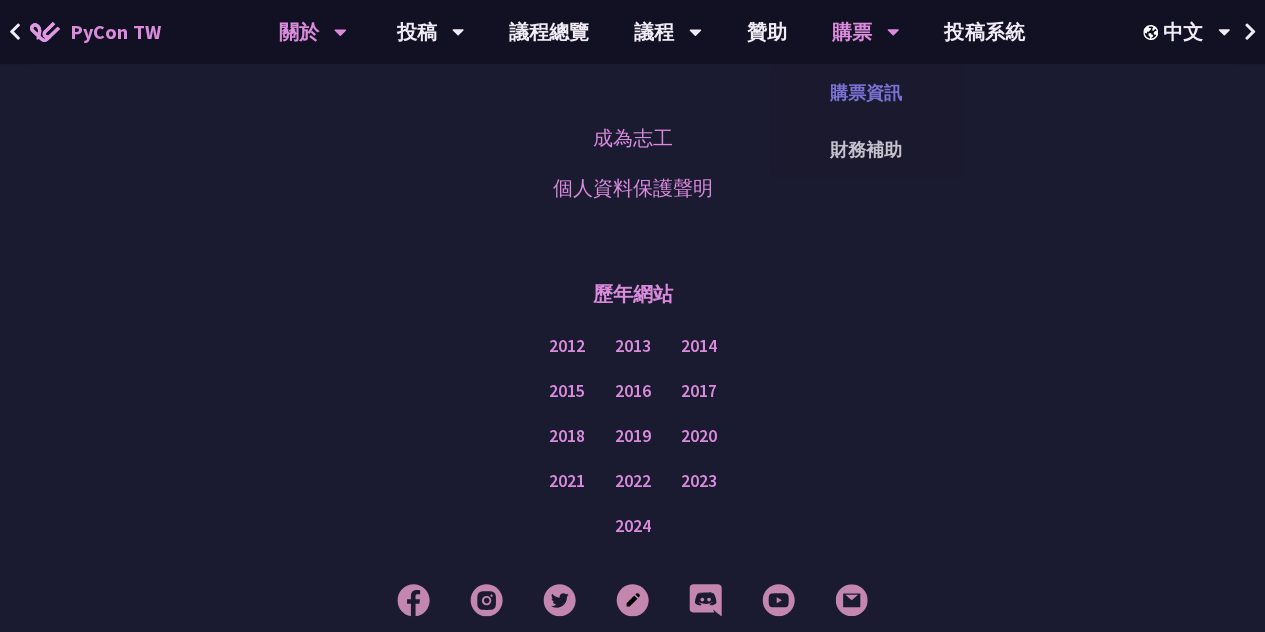 click on "購票資訊" at bounding box center [866, 92] 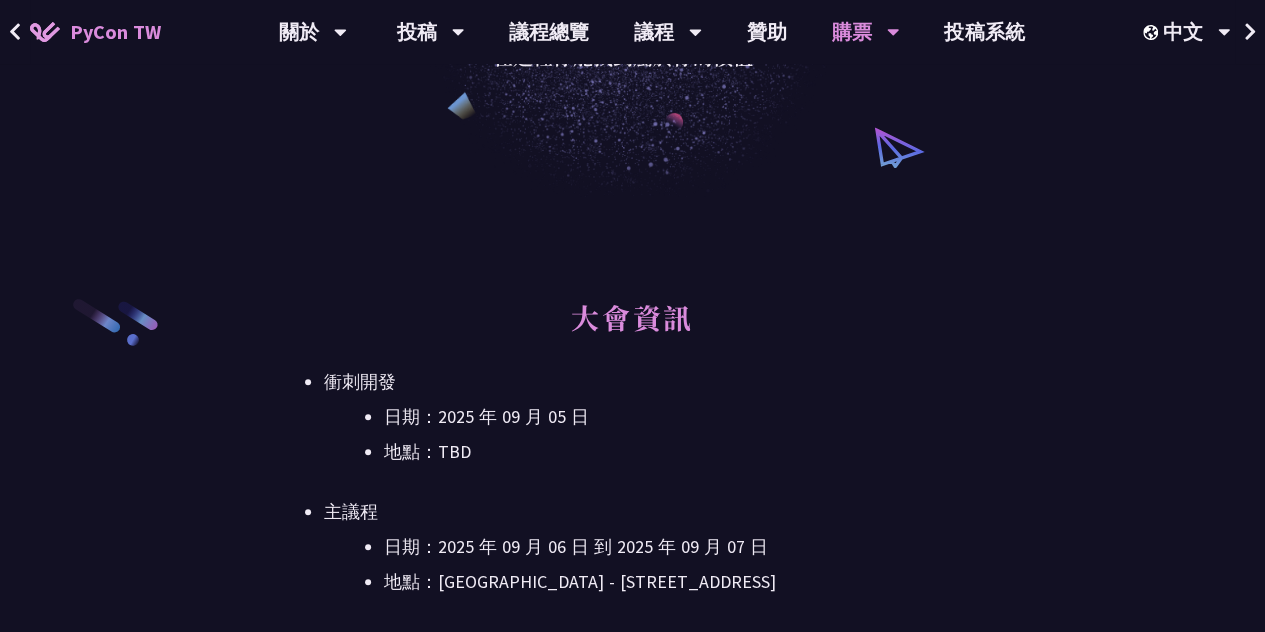 scroll, scrollTop: 600, scrollLeft: 0, axis: vertical 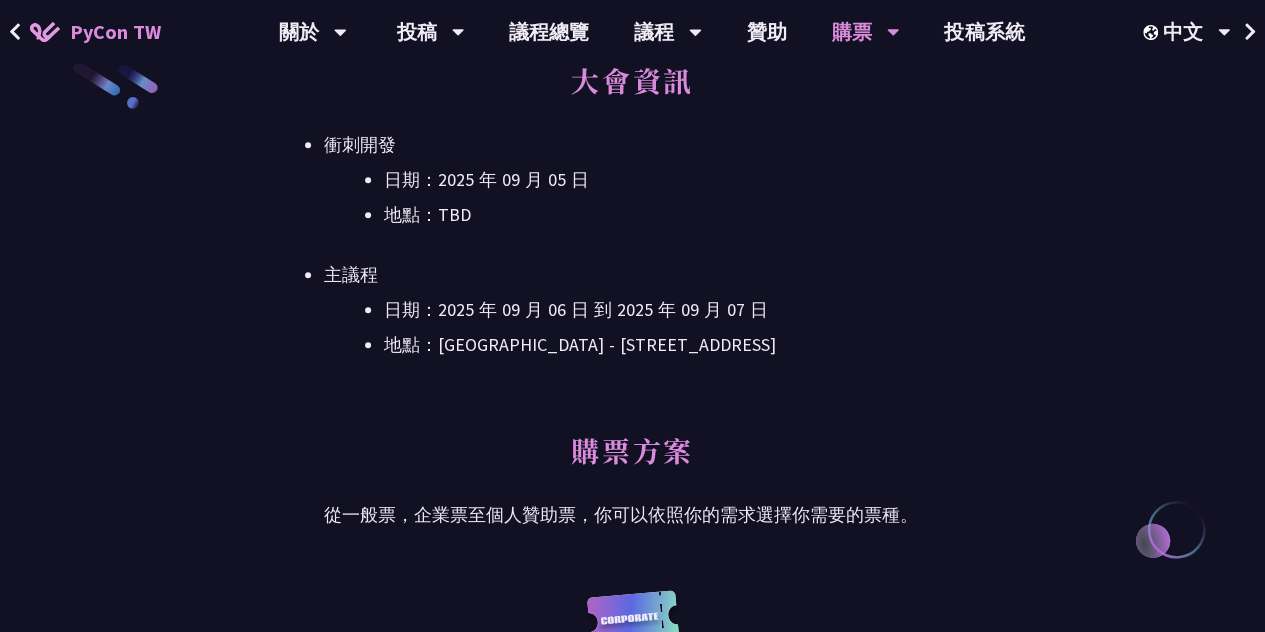 click on "地點：TBD" at bounding box center [662, 215] 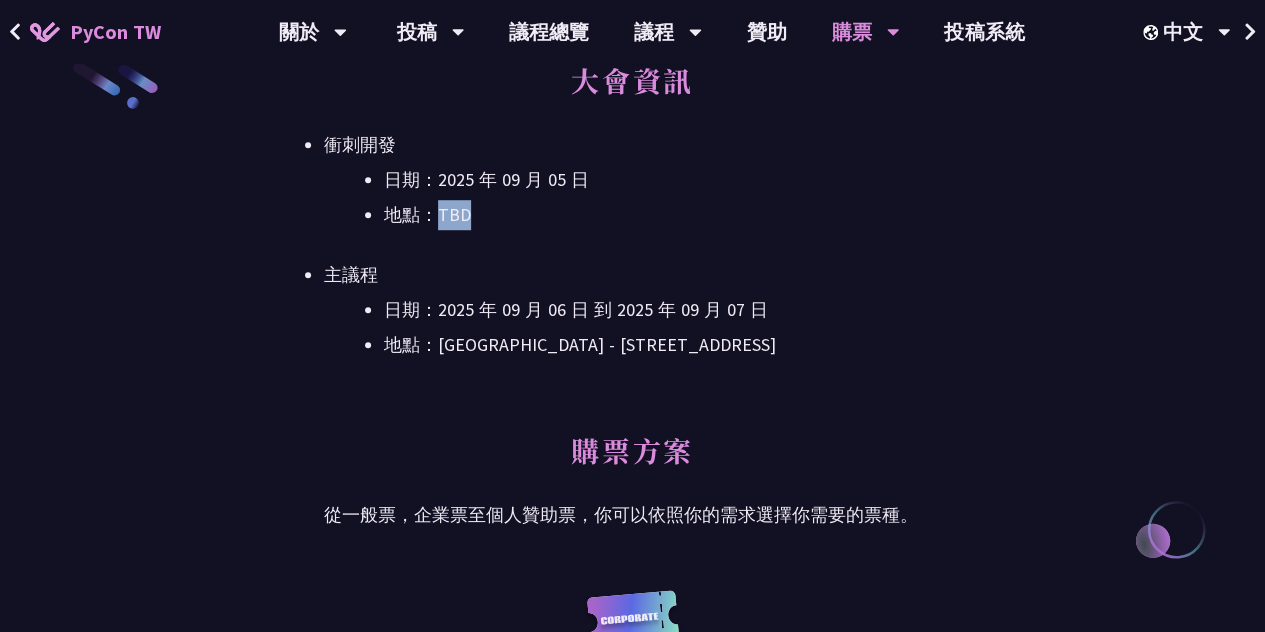 click on "地點：TBD" at bounding box center (662, 215) 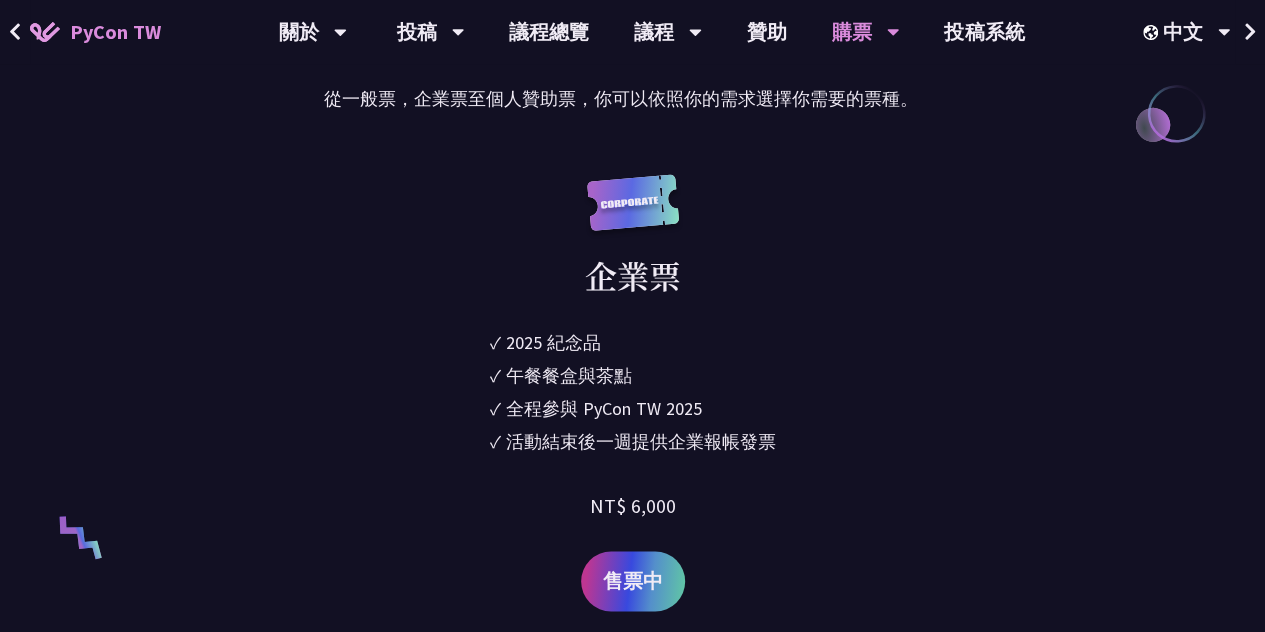 scroll, scrollTop: 1200, scrollLeft: 0, axis: vertical 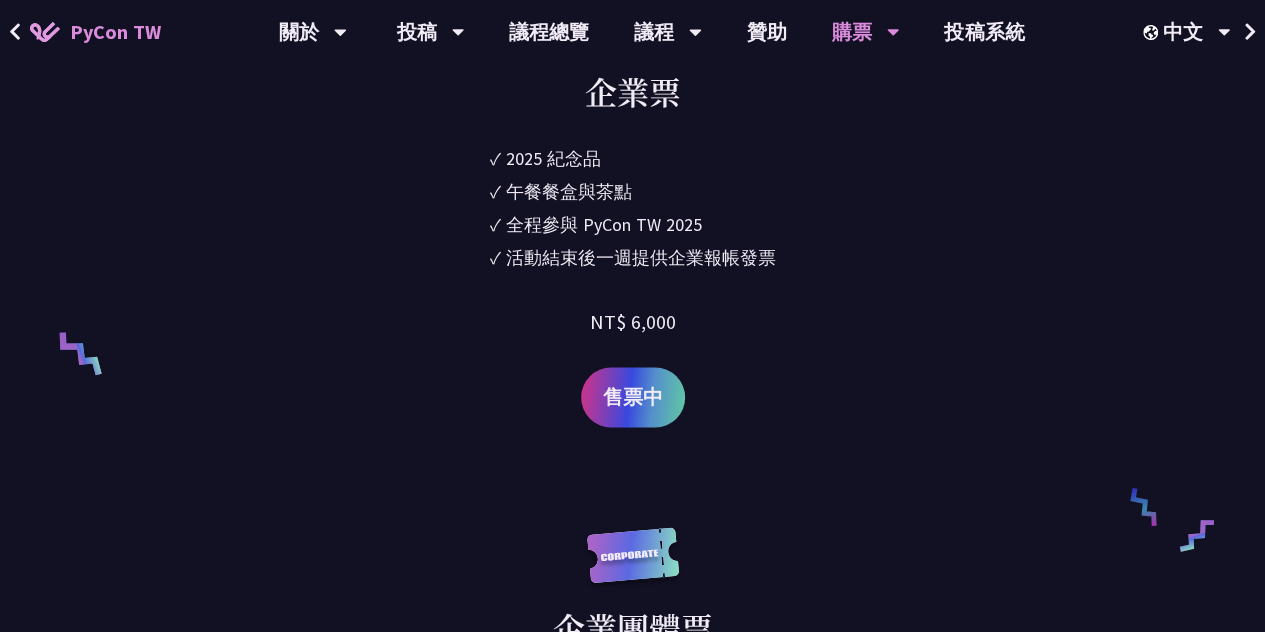 drag, startPoint x: 637, startPoint y: 329, endPoint x: 748, endPoint y: 329, distance: 111 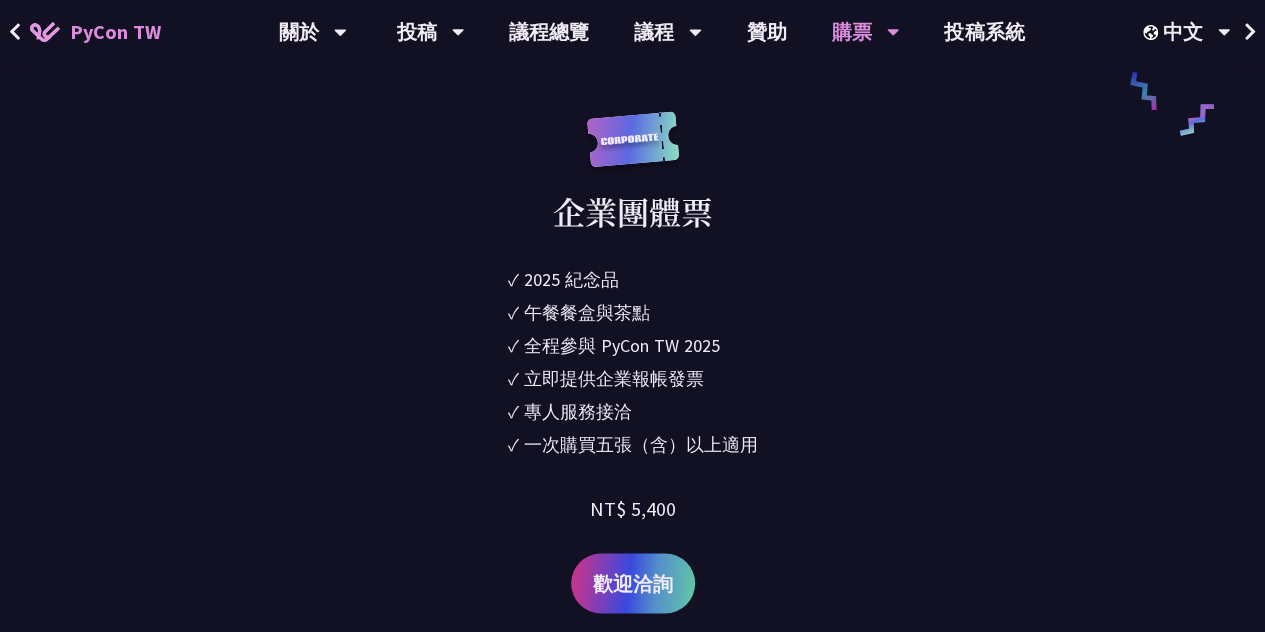 scroll, scrollTop: 1500, scrollLeft: 0, axis: vertical 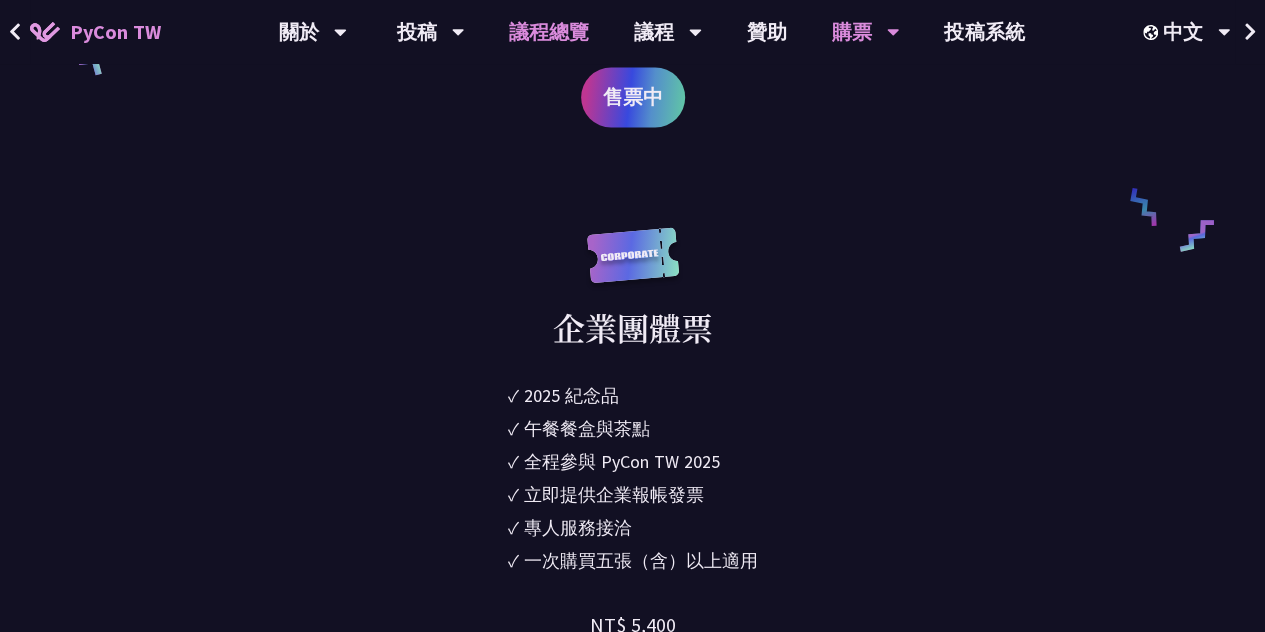 click on "議程總覽" at bounding box center [549, 32] 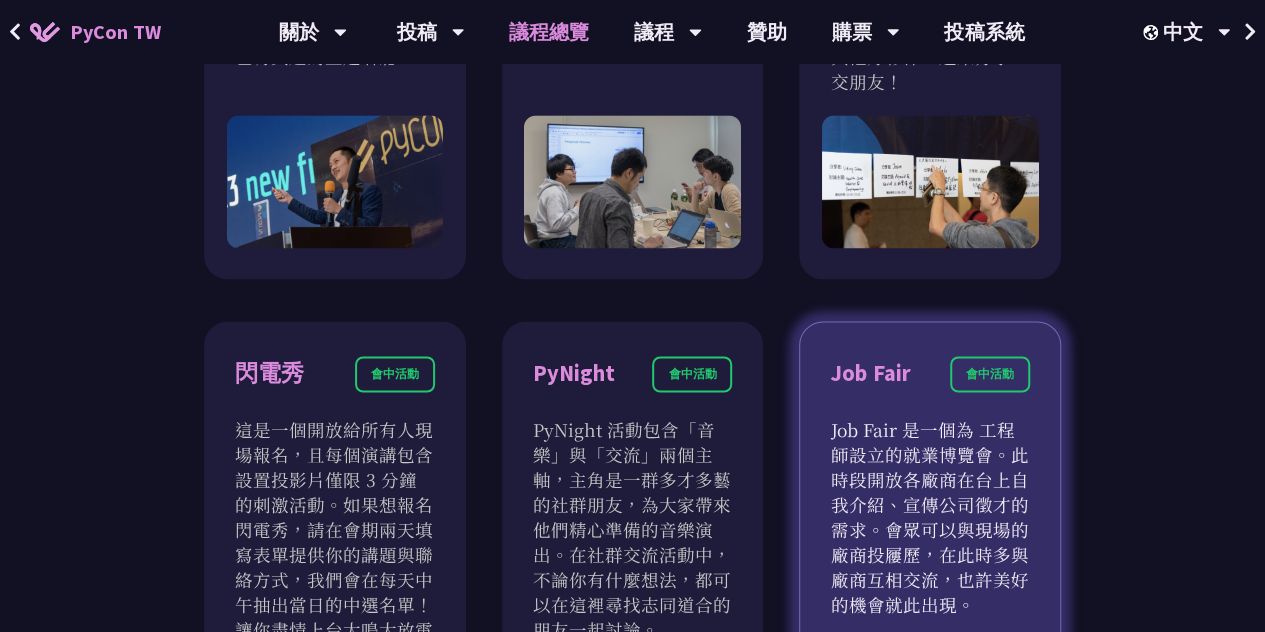 scroll, scrollTop: 1800, scrollLeft: 0, axis: vertical 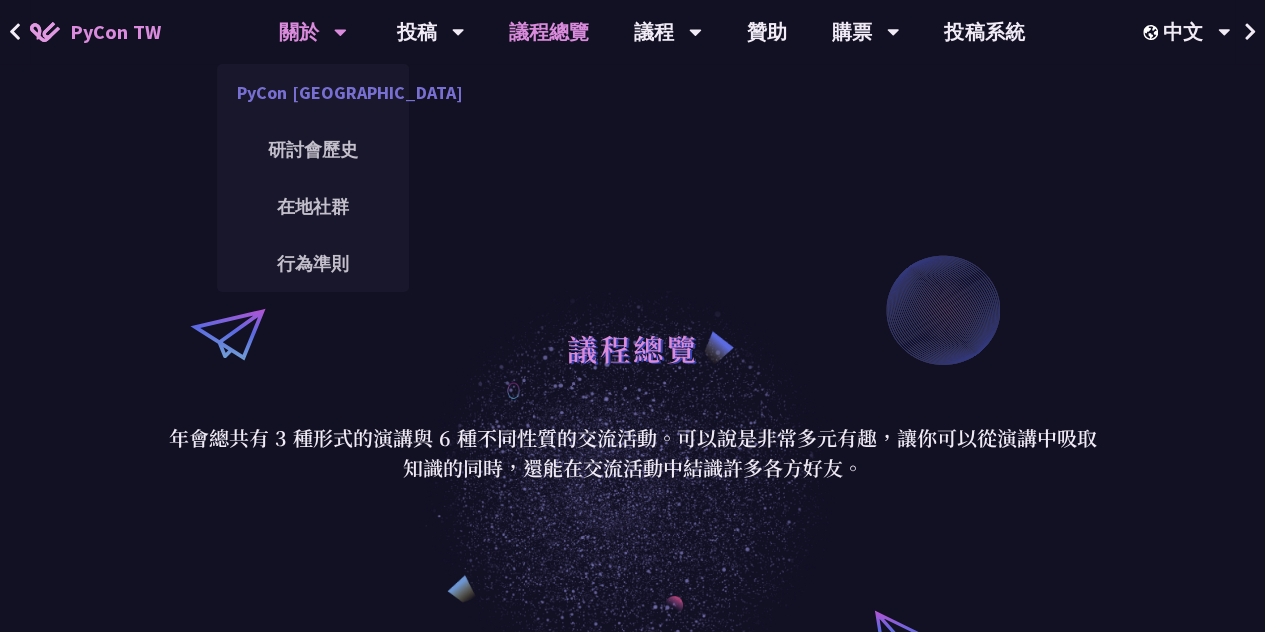 click on "PyCon [GEOGRAPHIC_DATA]" at bounding box center [313, 92] 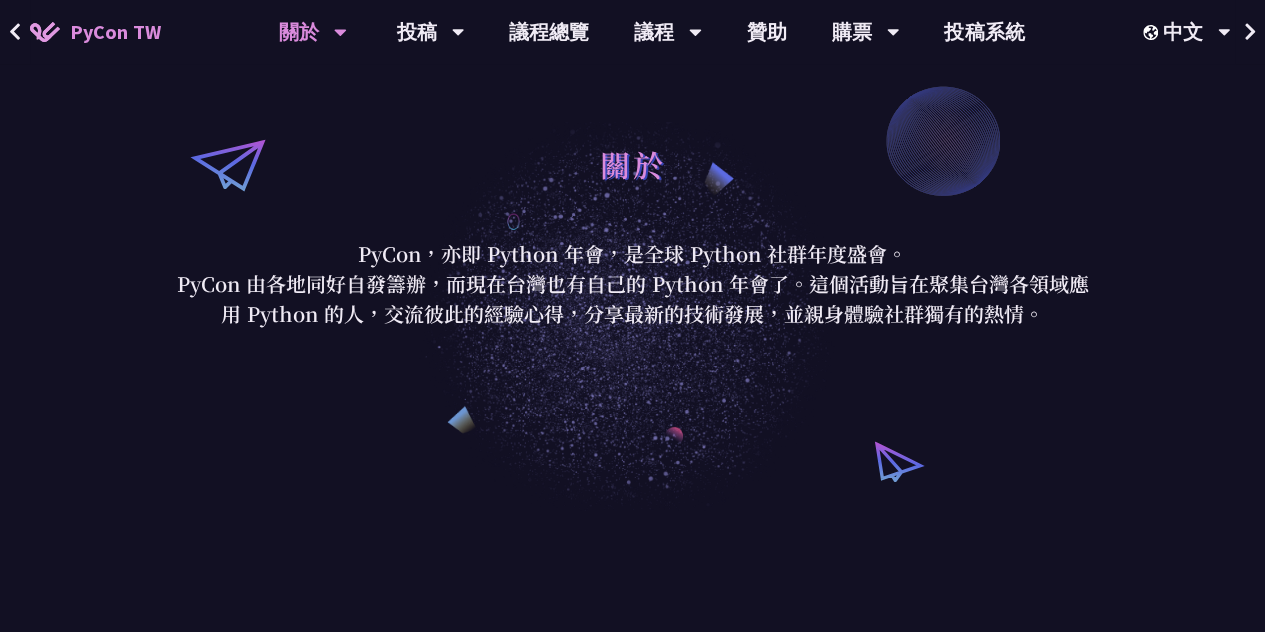 scroll, scrollTop: 0, scrollLeft: 0, axis: both 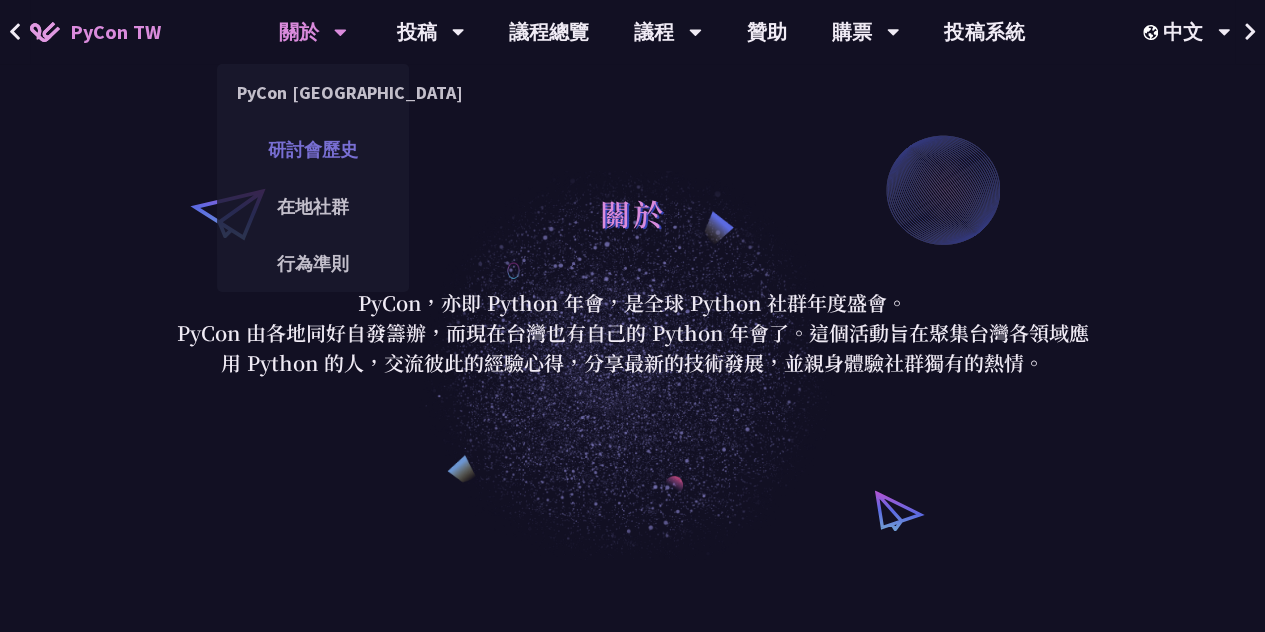 click on "研討會歷史" at bounding box center (313, 149) 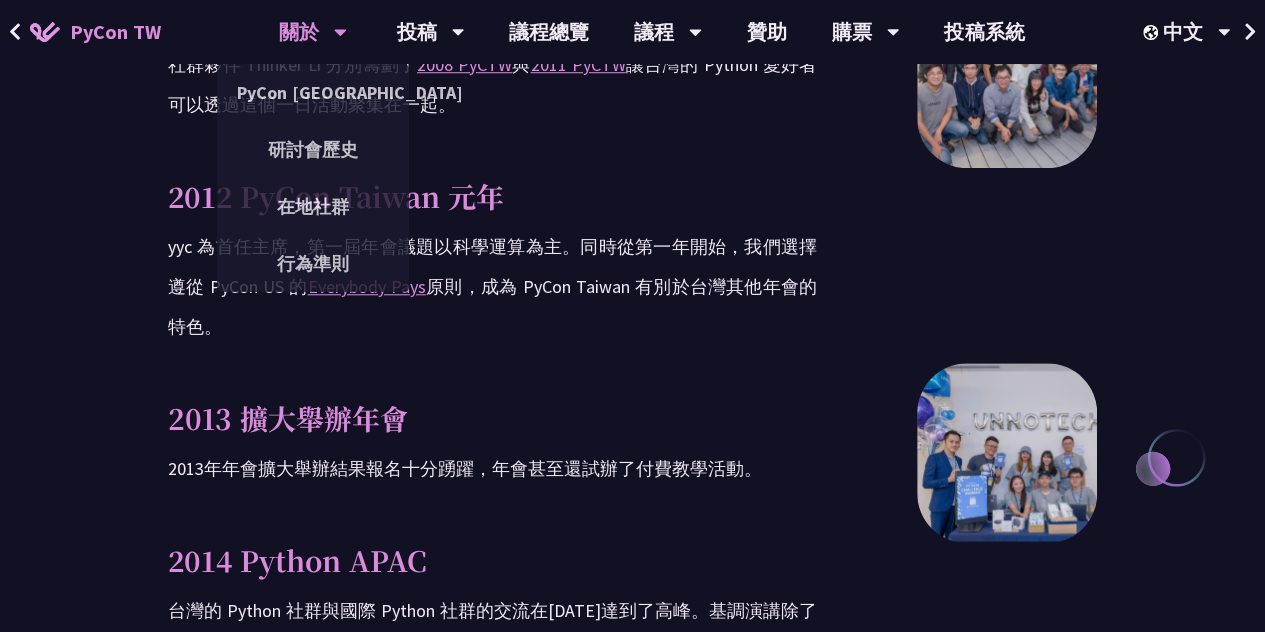 scroll, scrollTop: 800, scrollLeft: 0, axis: vertical 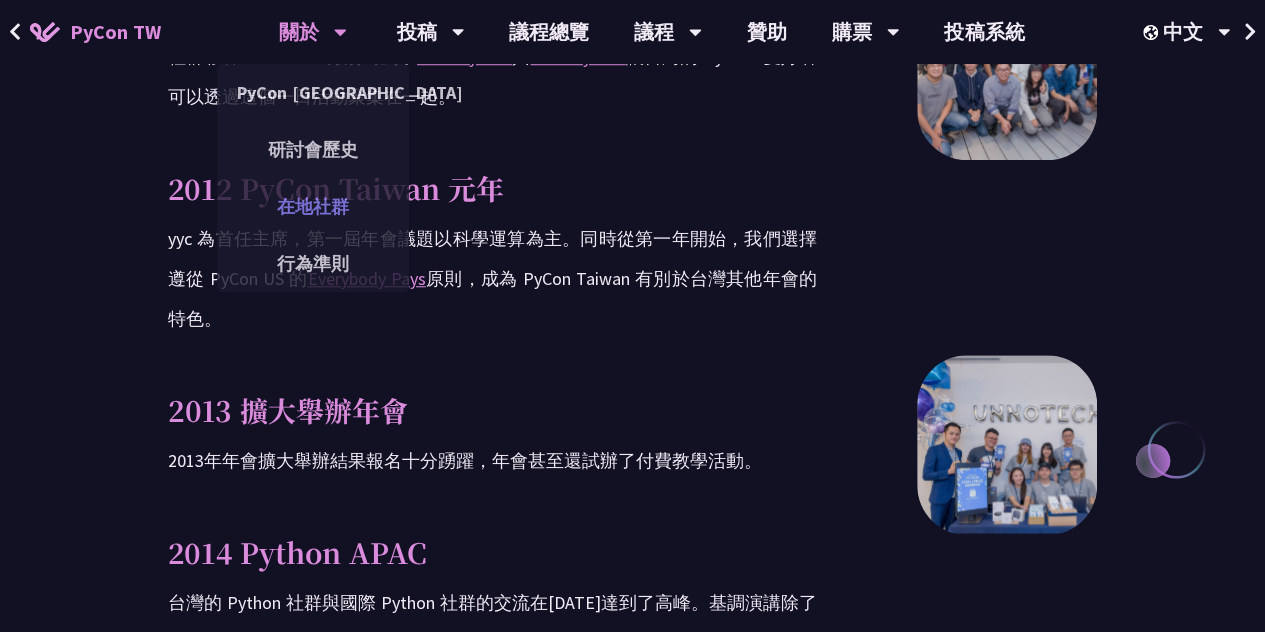 click on "在地社群" at bounding box center [313, 206] 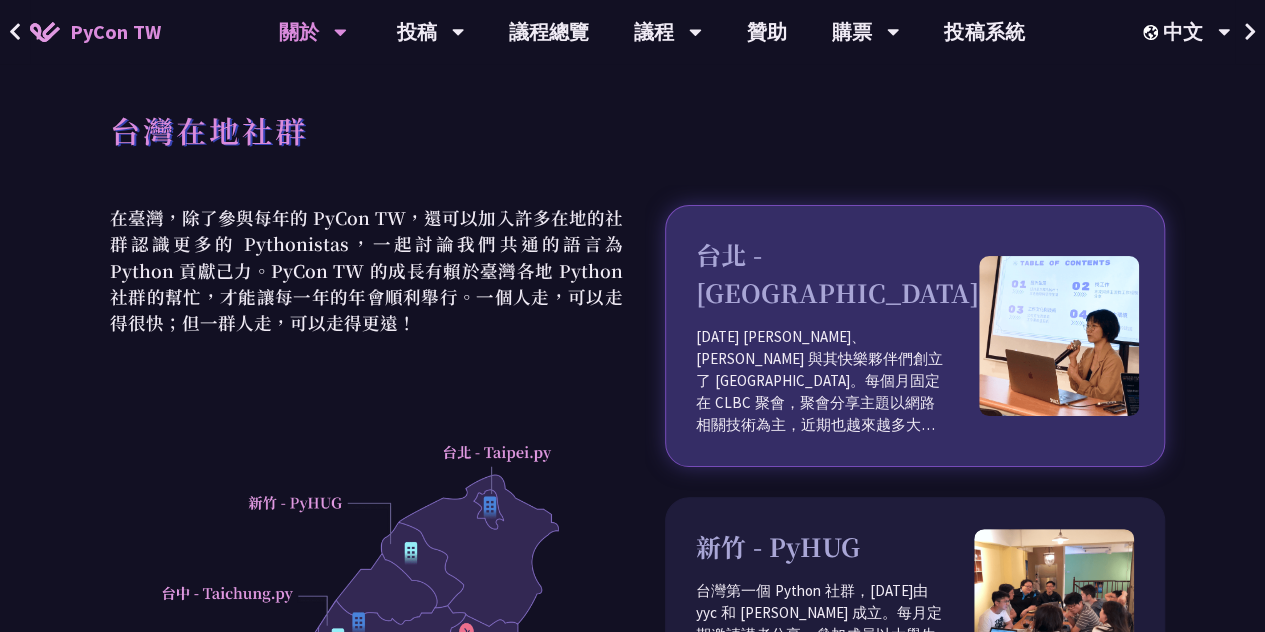 click on "台北 - [GEOGRAPHIC_DATA]" at bounding box center (837, 273) 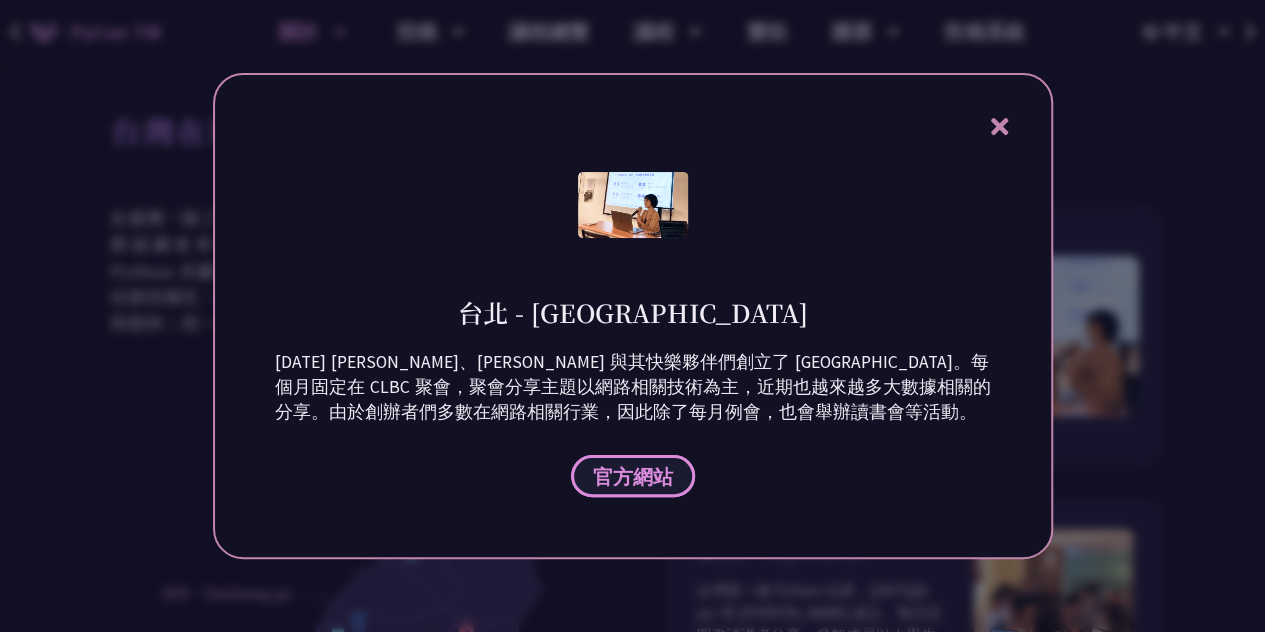click on "官方網站" at bounding box center [633, 476] 